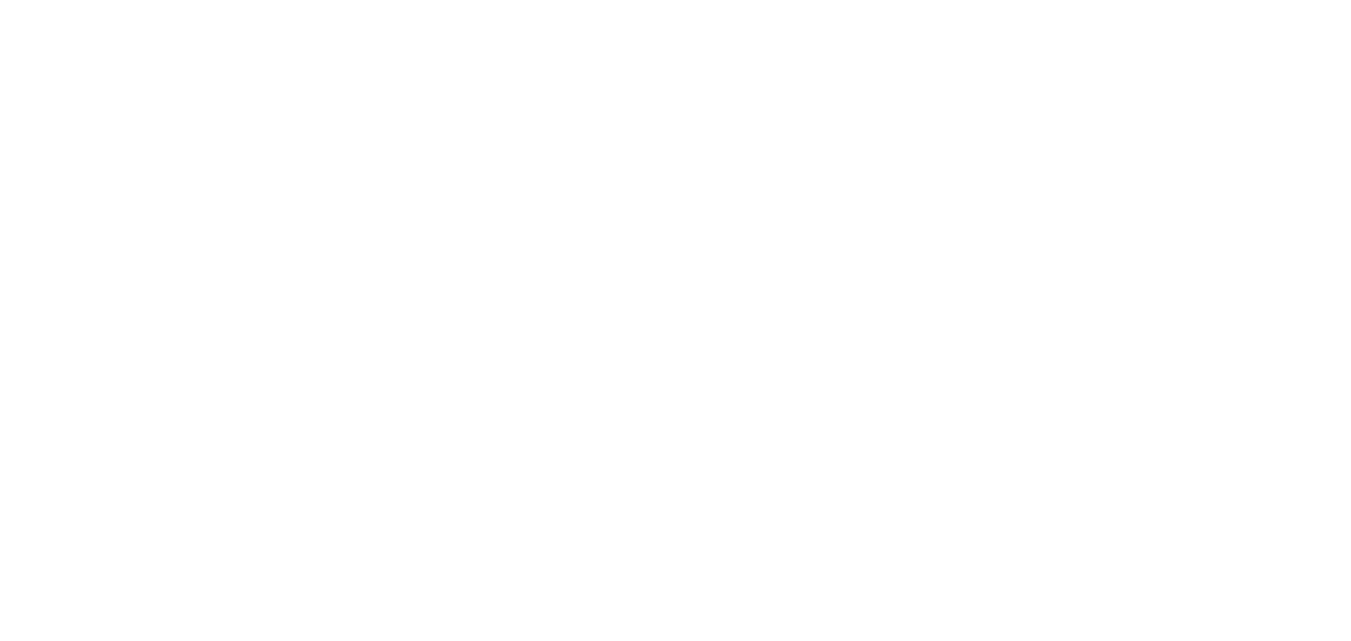 scroll, scrollTop: 0, scrollLeft: 0, axis: both 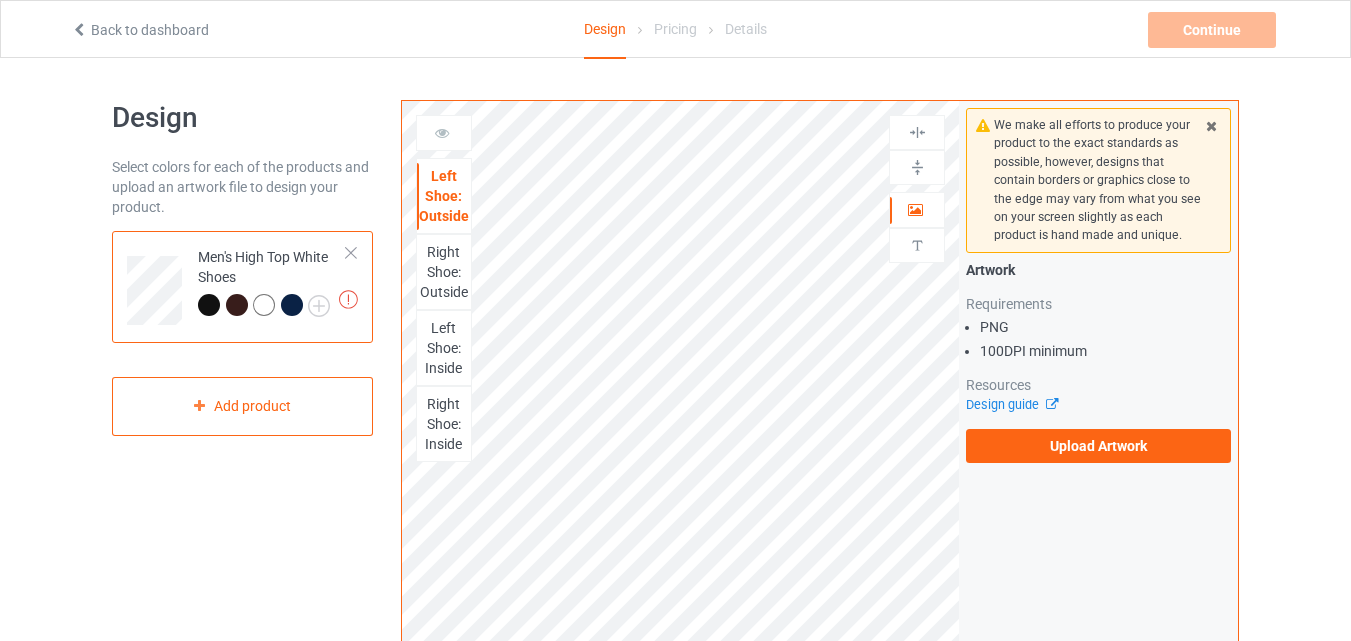 click at bounding box center [351, 253] 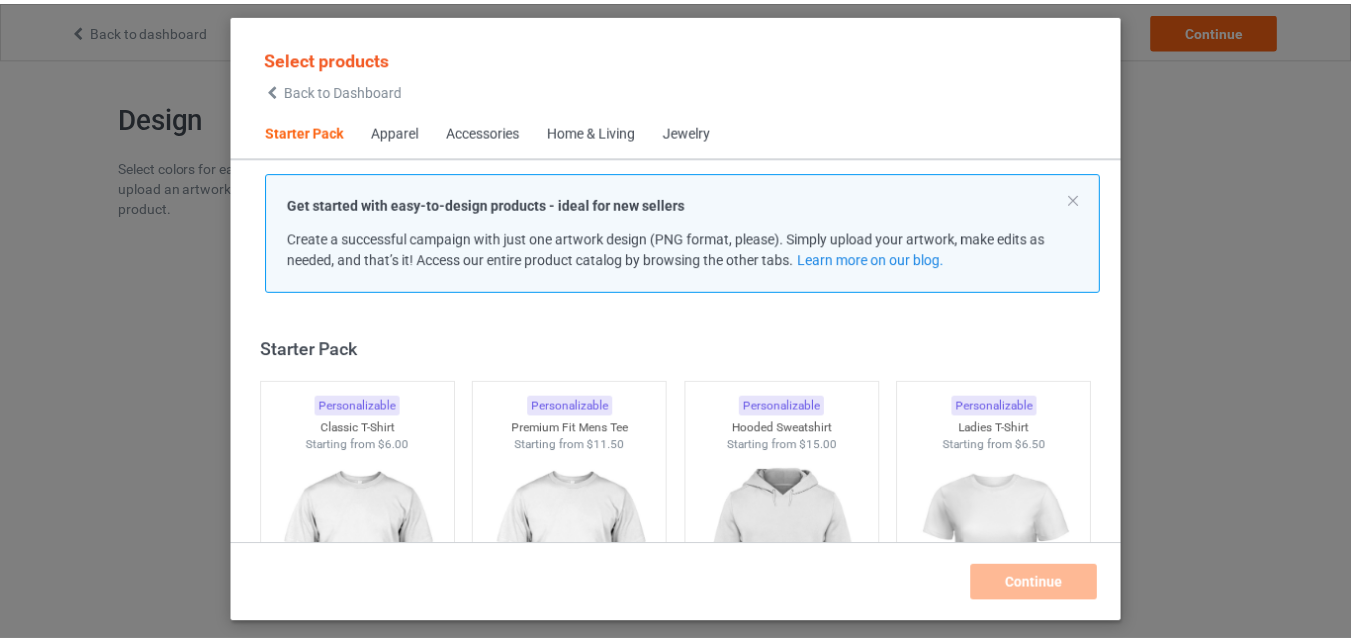 scroll, scrollTop: 26, scrollLeft: 0, axis: vertical 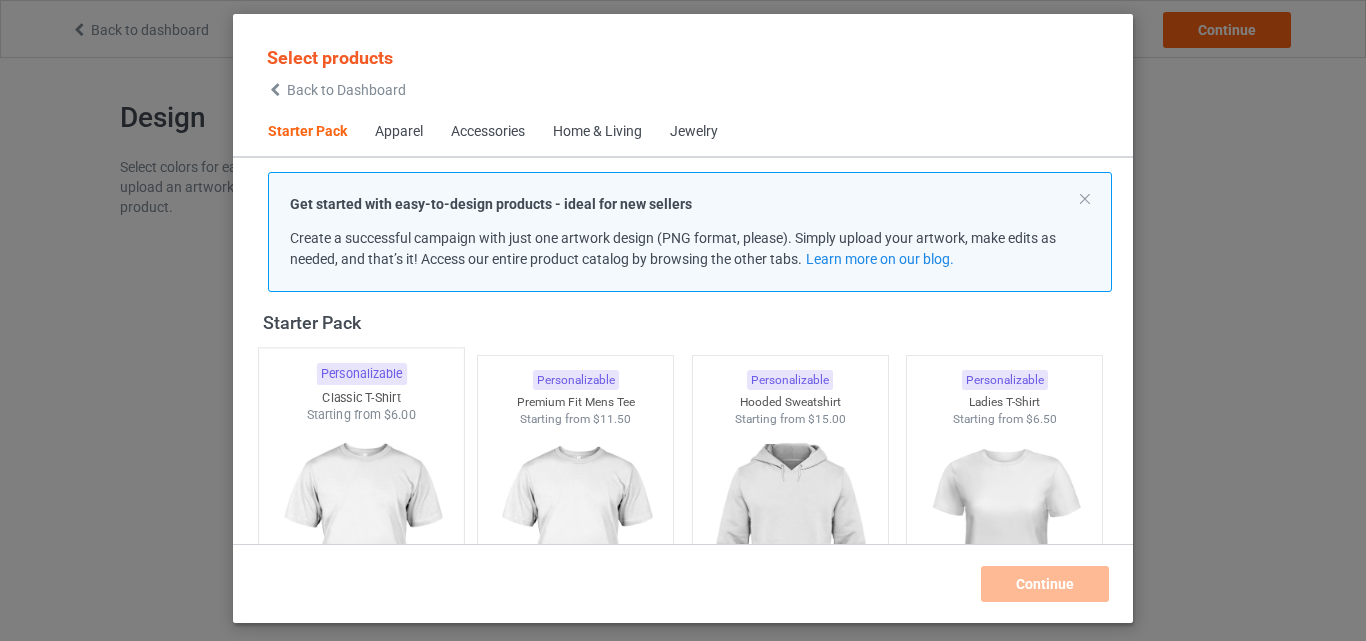 click at bounding box center [361, 541] 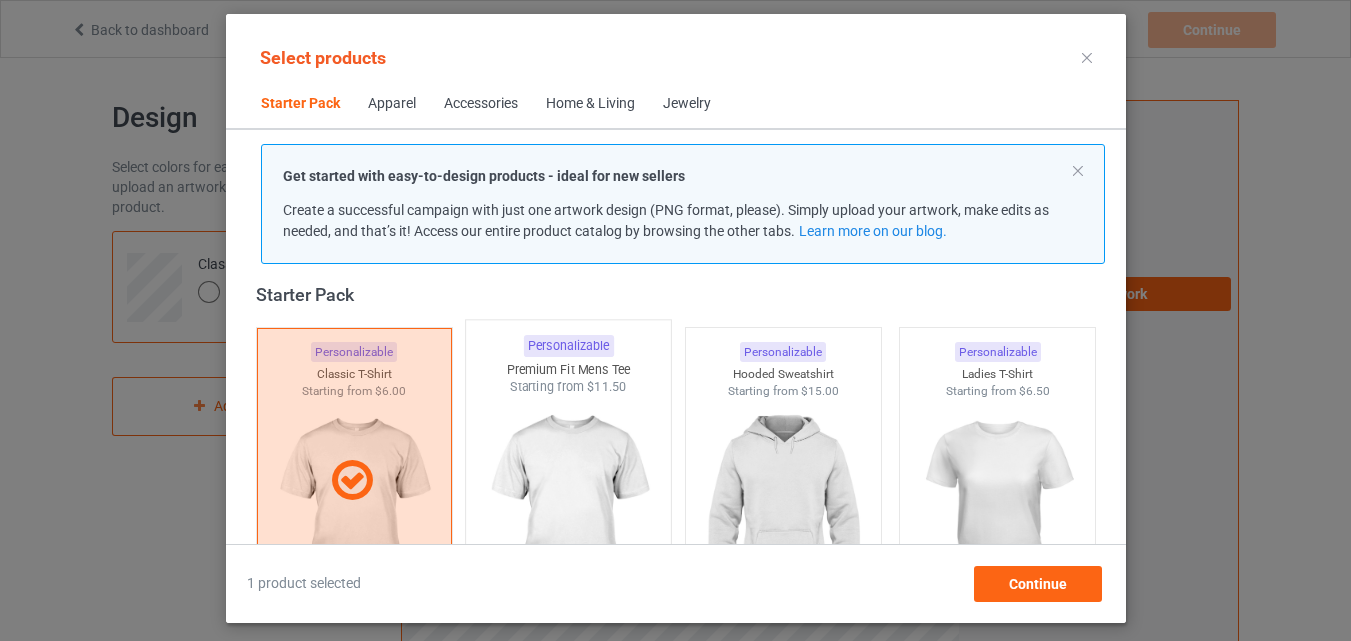 click at bounding box center (568, 513) 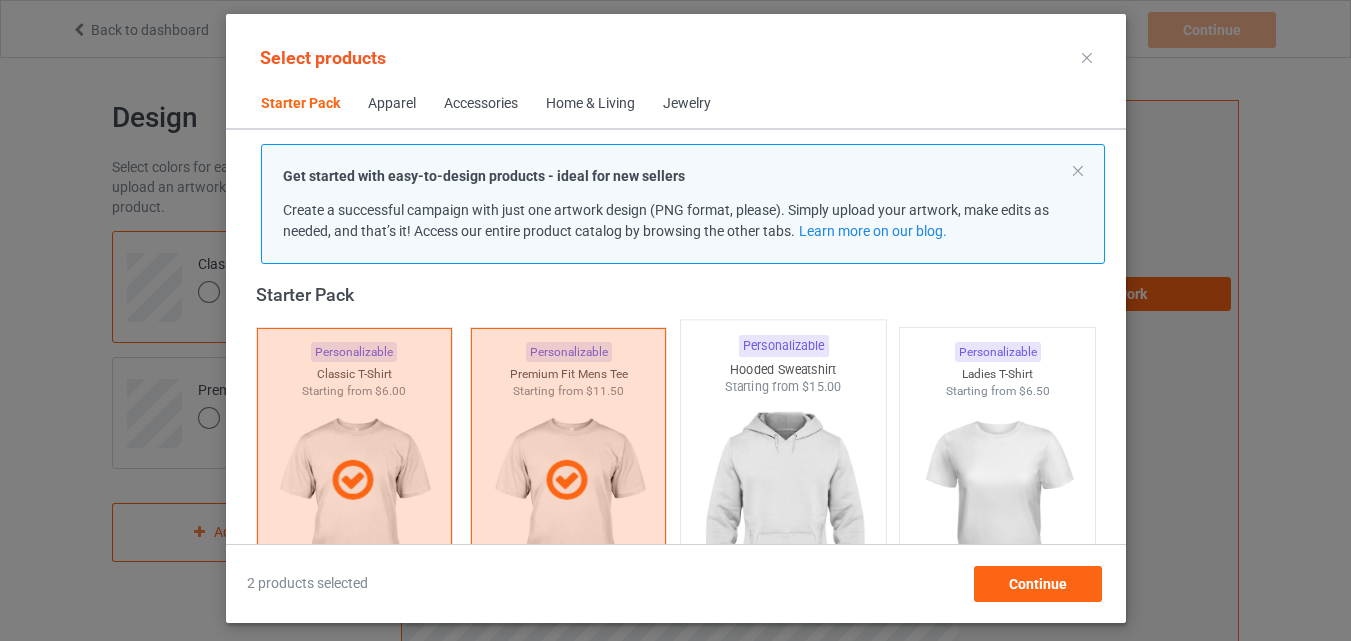 click at bounding box center [783, 513] 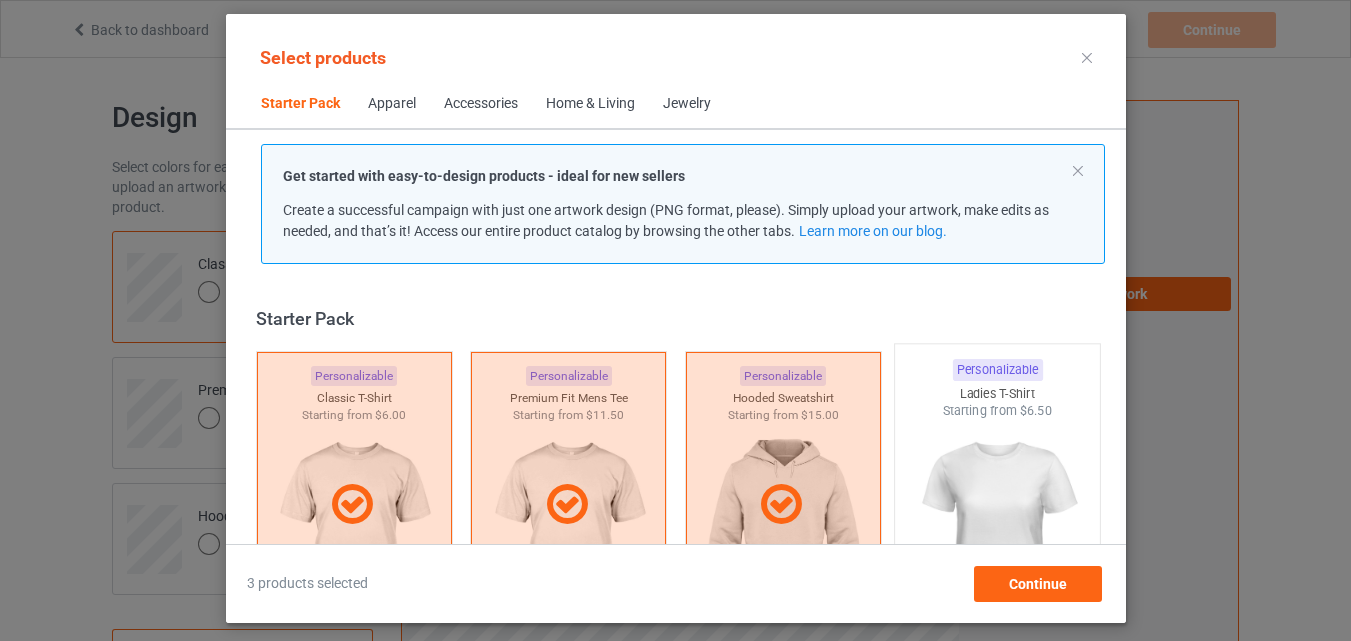 scroll, scrollTop: 0, scrollLeft: 0, axis: both 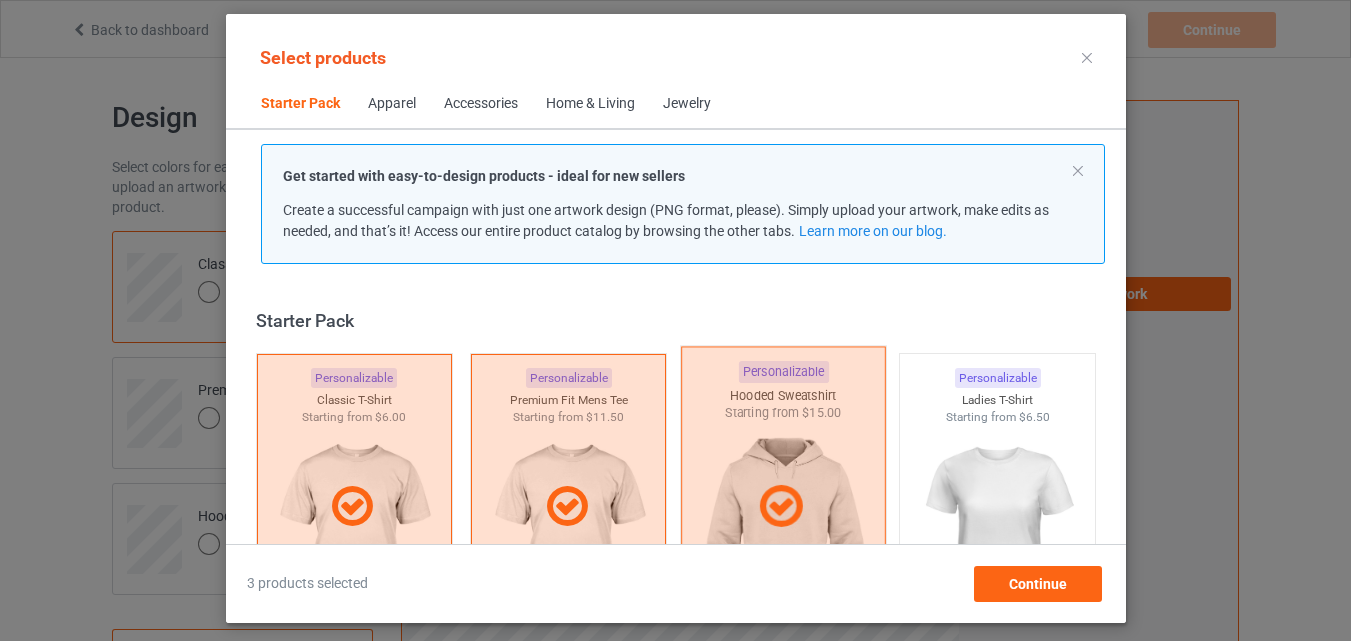 click at bounding box center (782, 506) 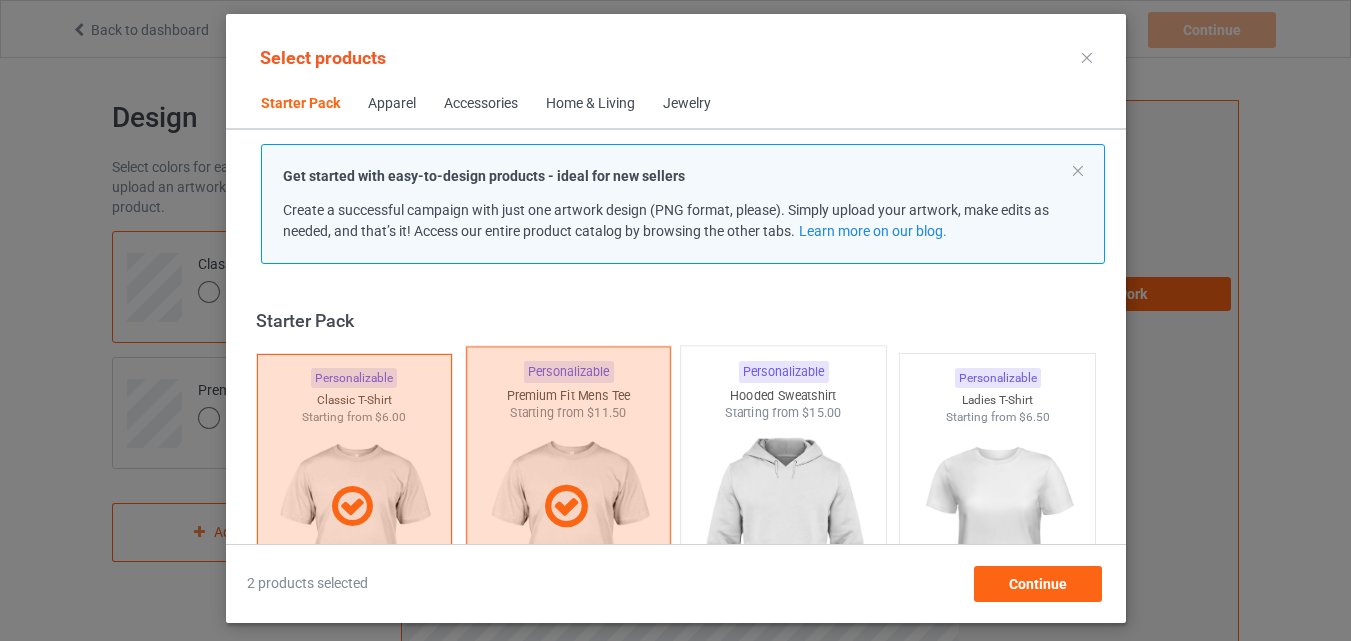 click at bounding box center [568, 506] 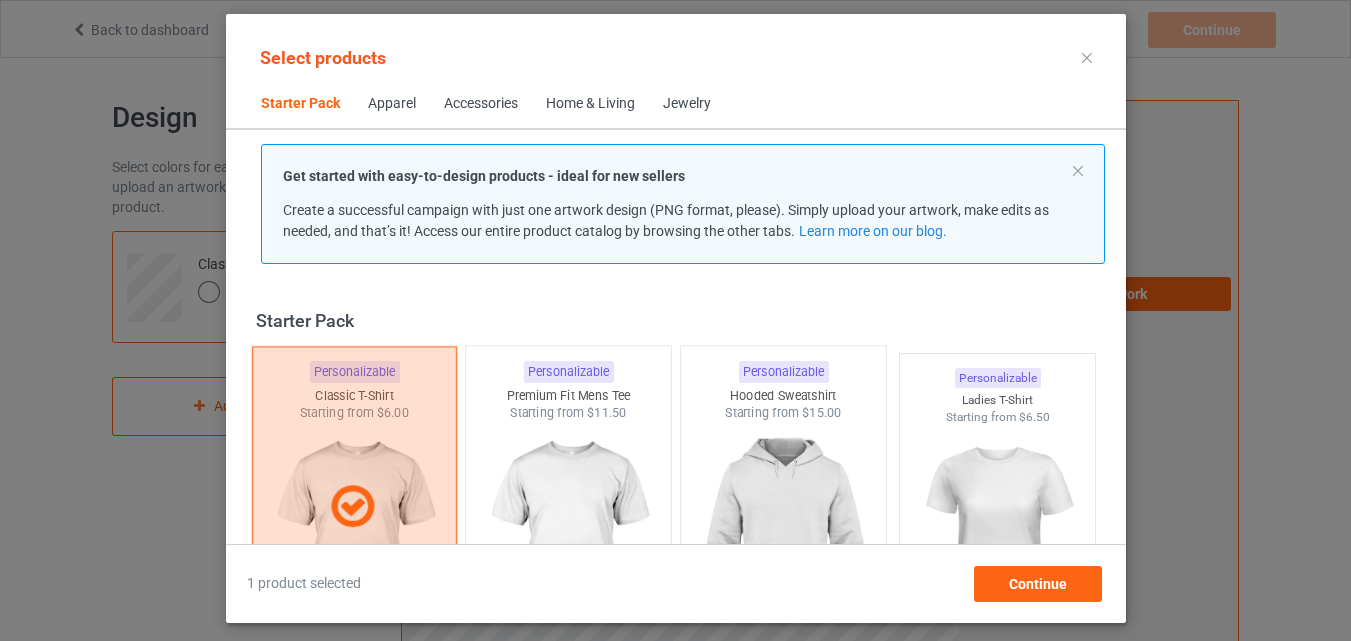 click at bounding box center [353, 506] 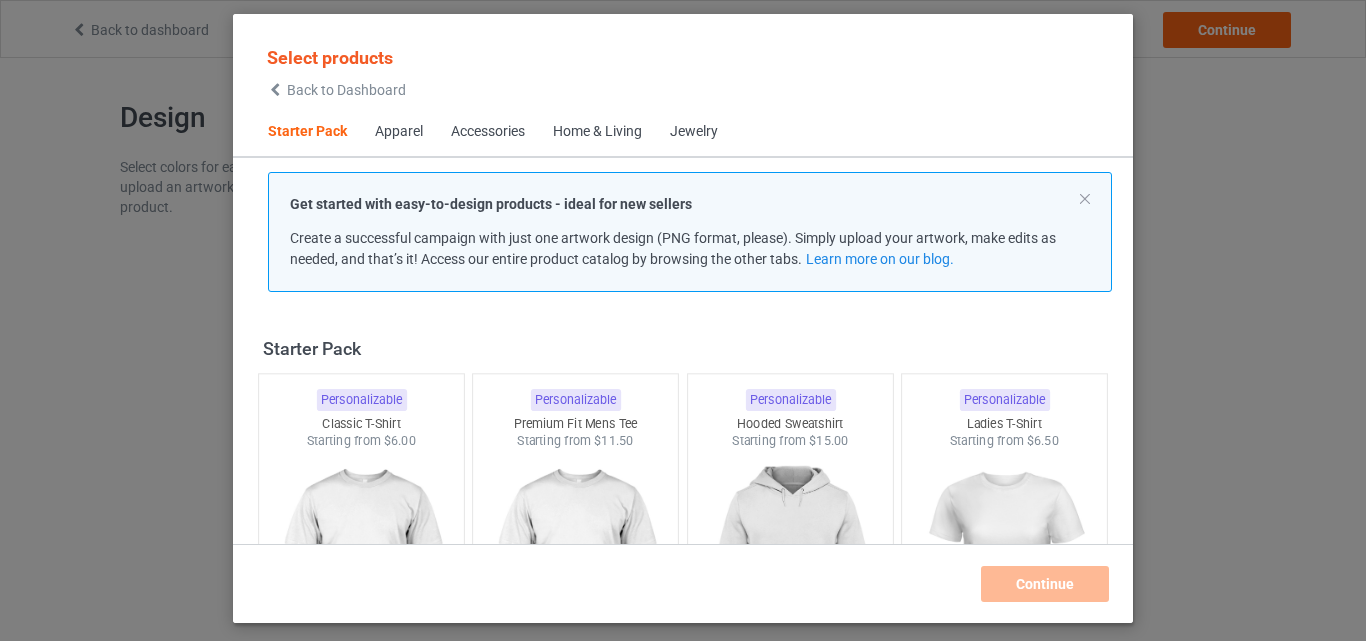 click at bounding box center (1005, 567) 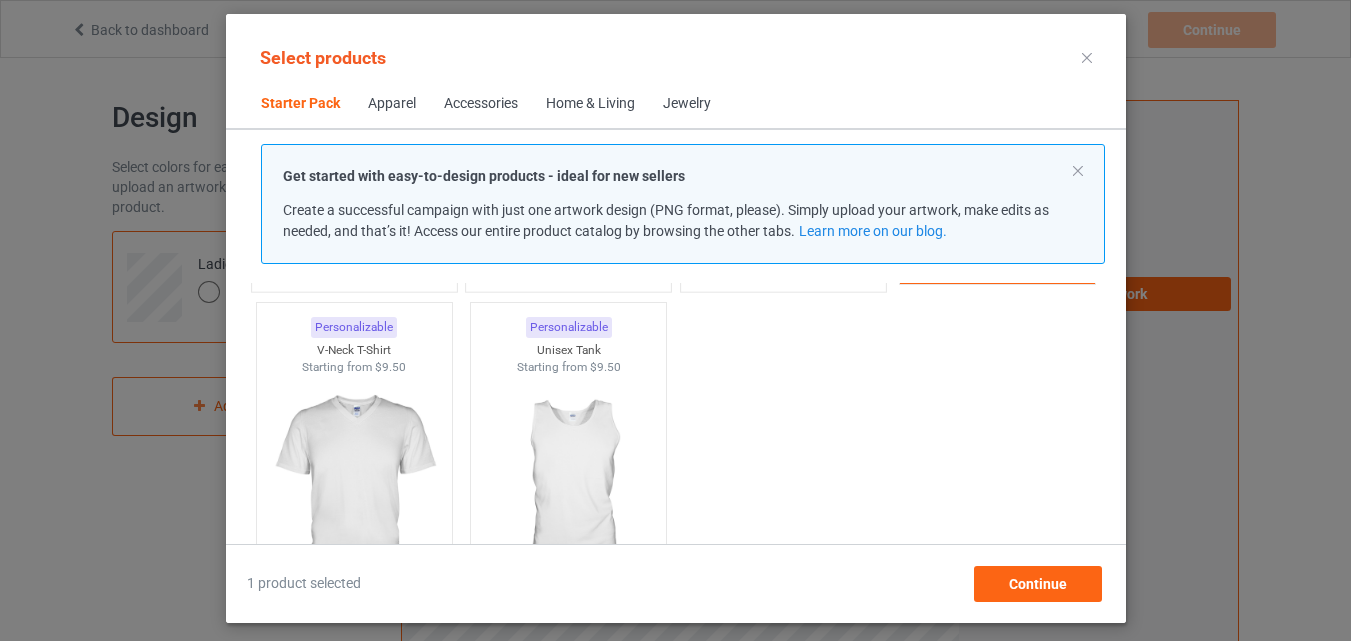 scroll, scrollTop: 396, scrollLeft: 0, axis: vertical 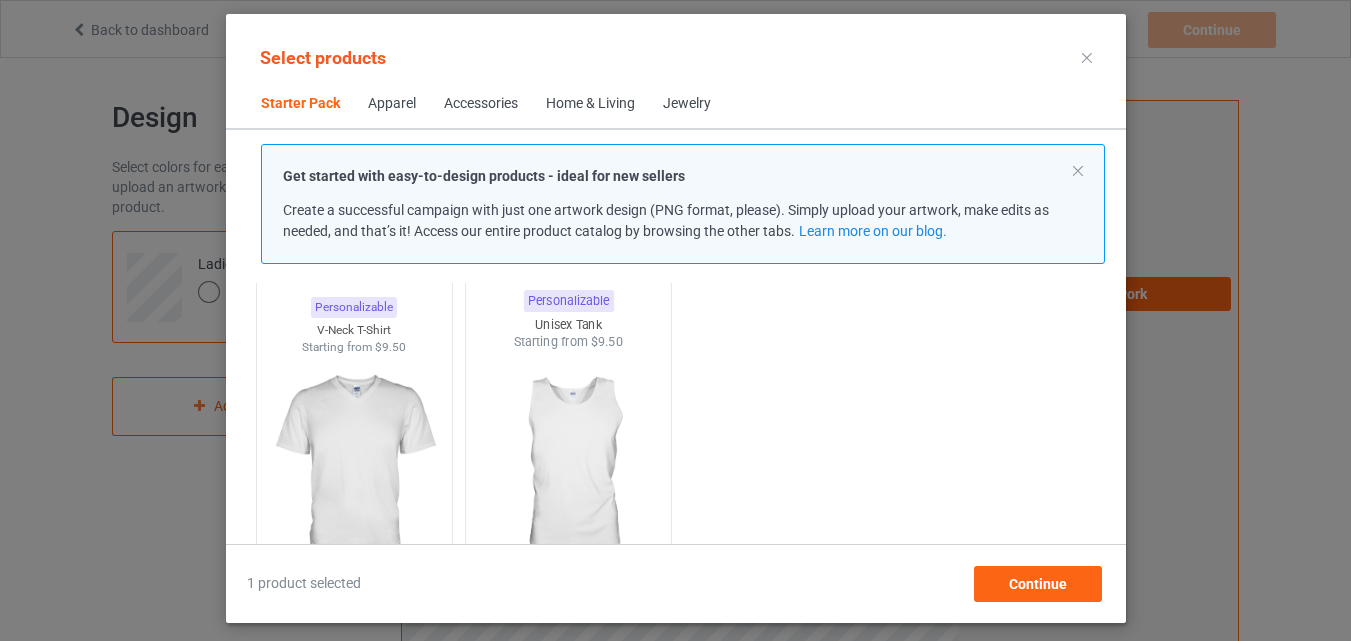 click at bounding box center [568, 468] 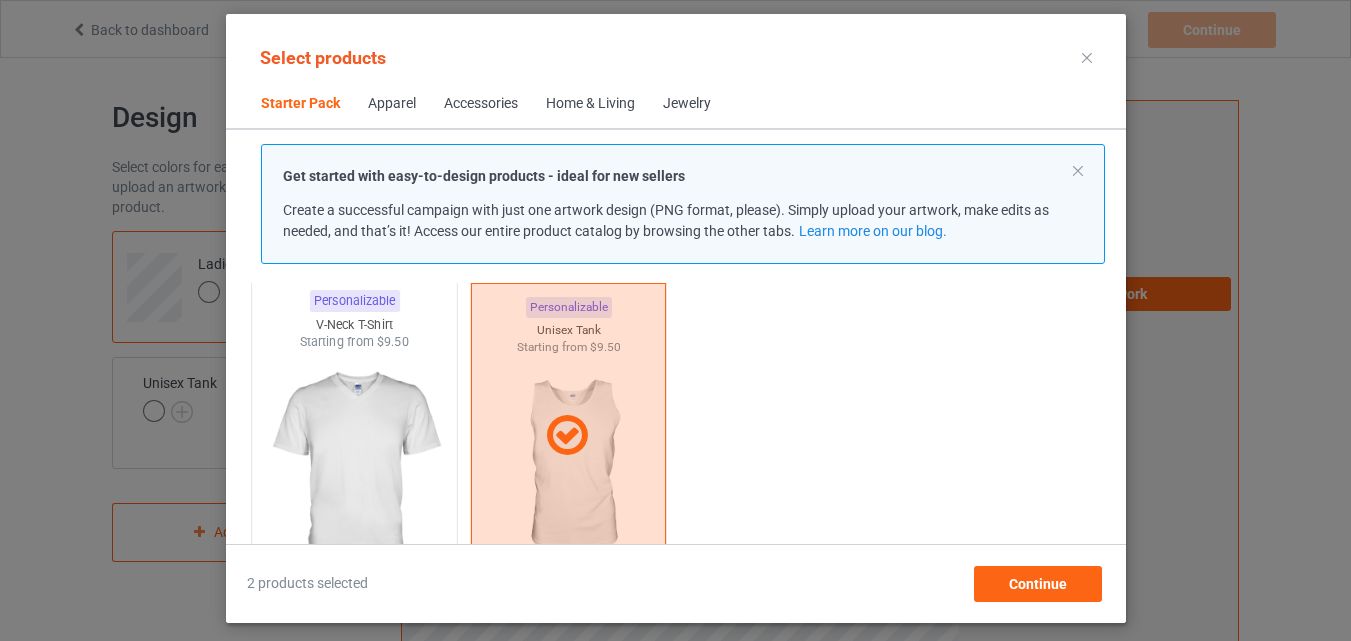 click at bounding box center [354, 468] 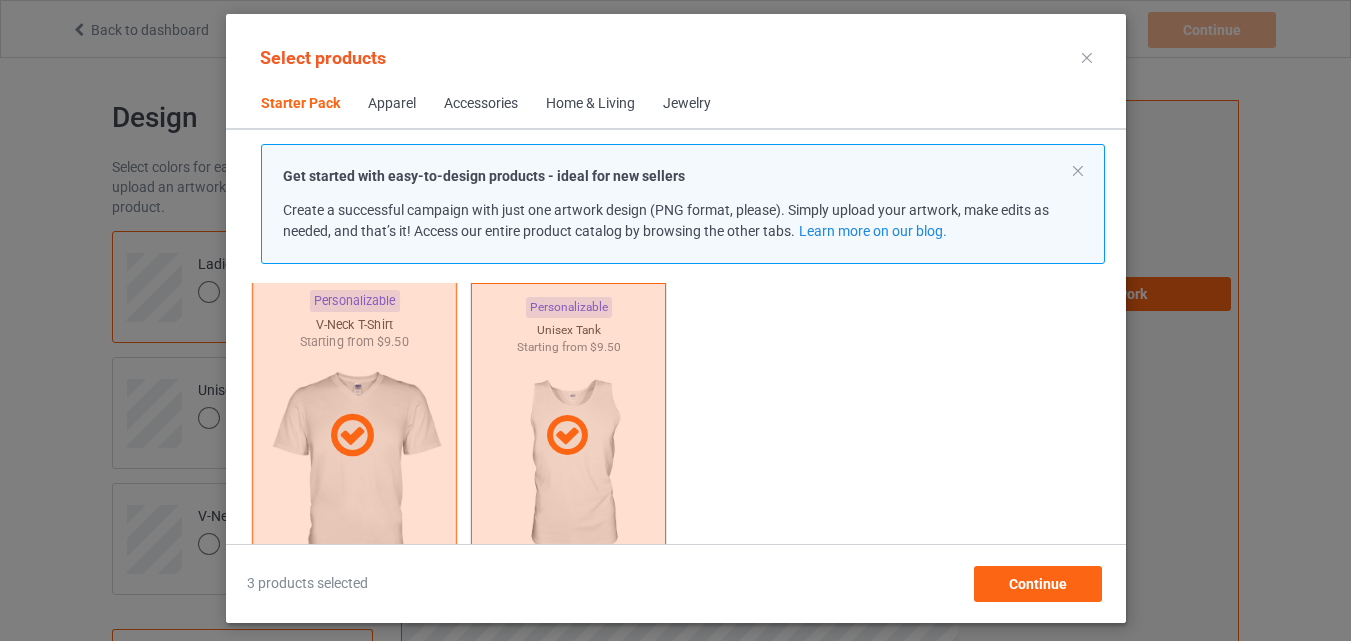 click at bounding box center [353, 436] 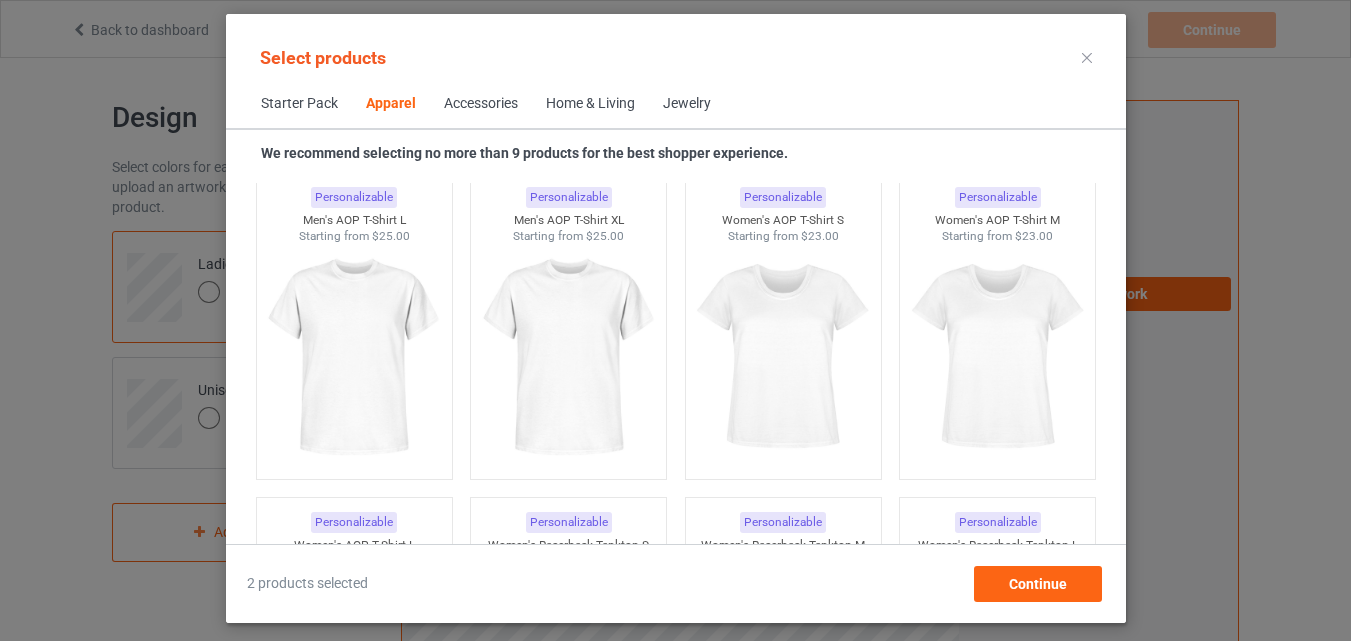 scroll, scrollTop: 3409, scrollLeft: 0, axis: vertical 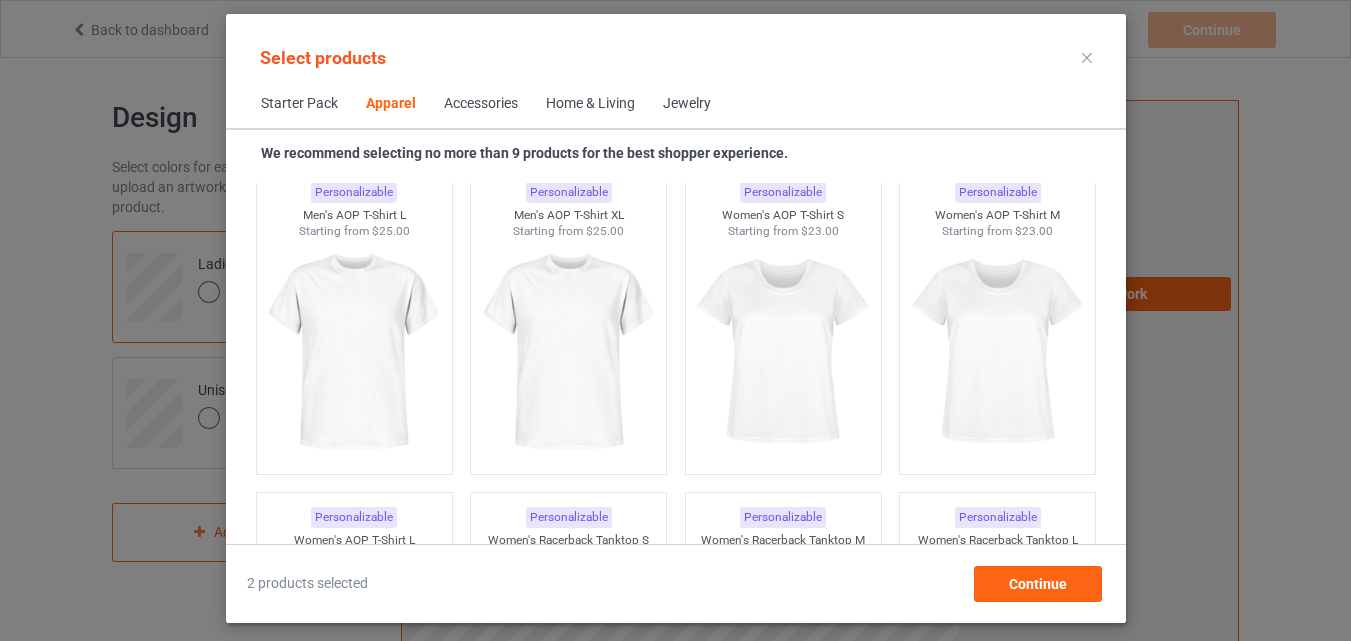 click at bounding box center (782, 352) 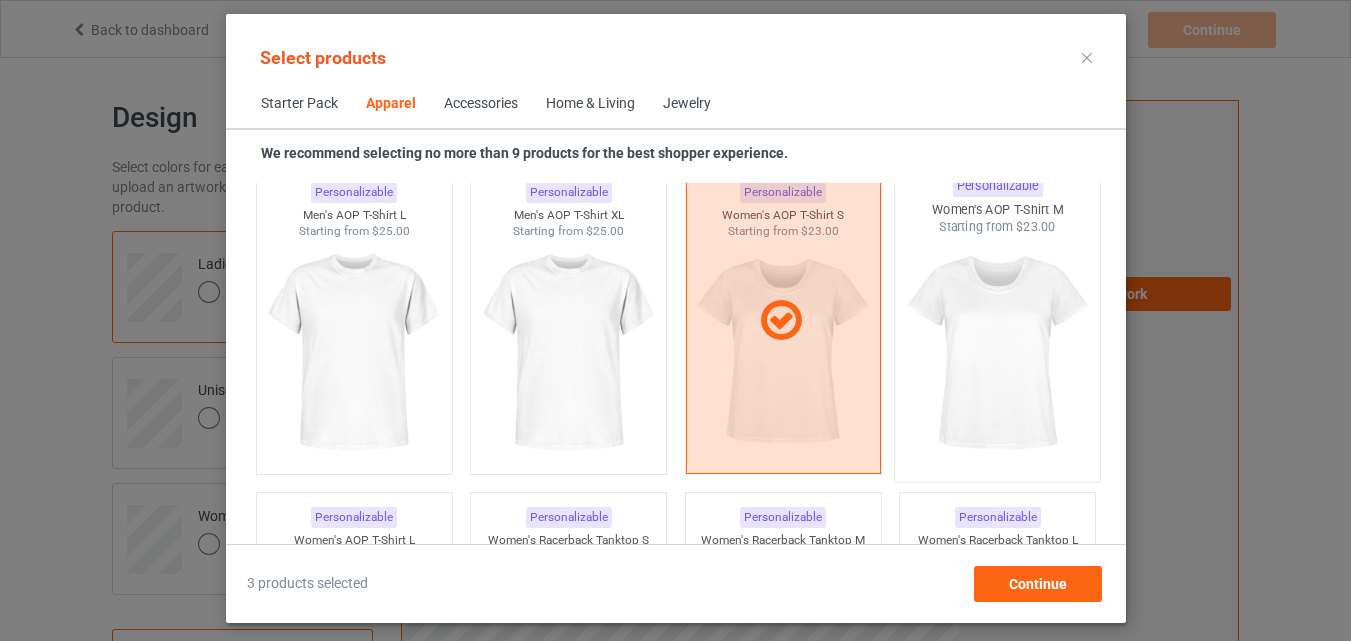 click at bounding box center (997, 353) 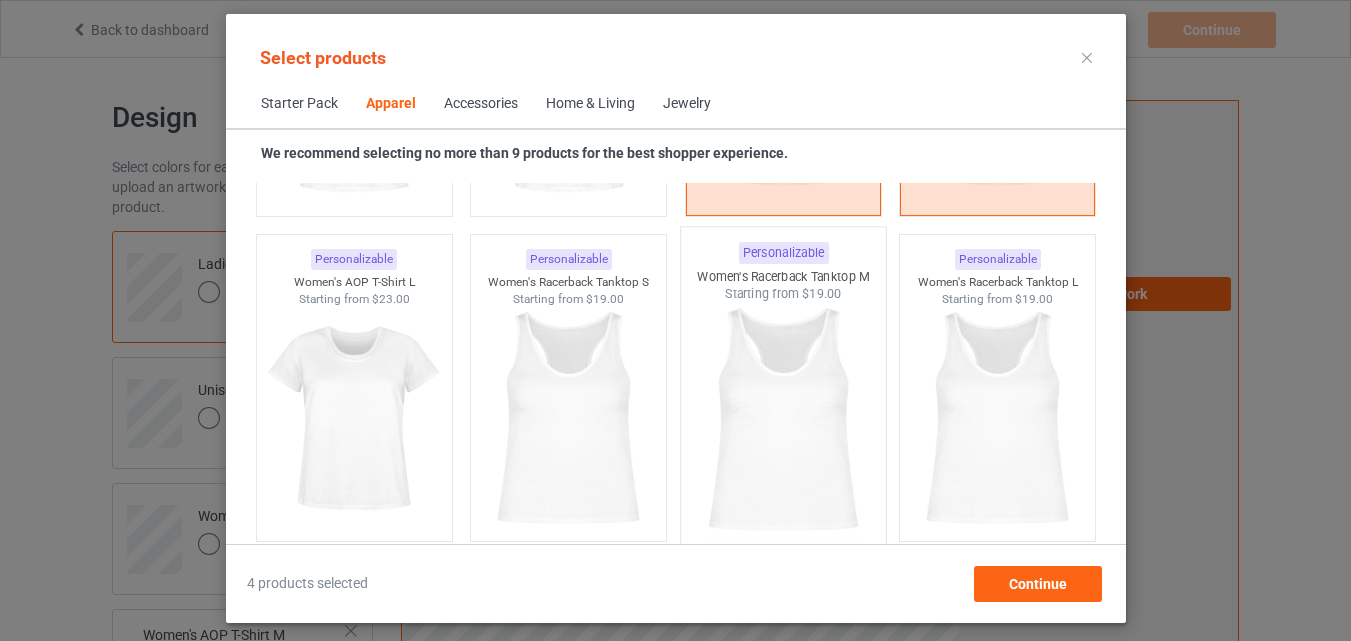 scroll, scrollTop: 3668, scrollLeft: 0, axis: vertical 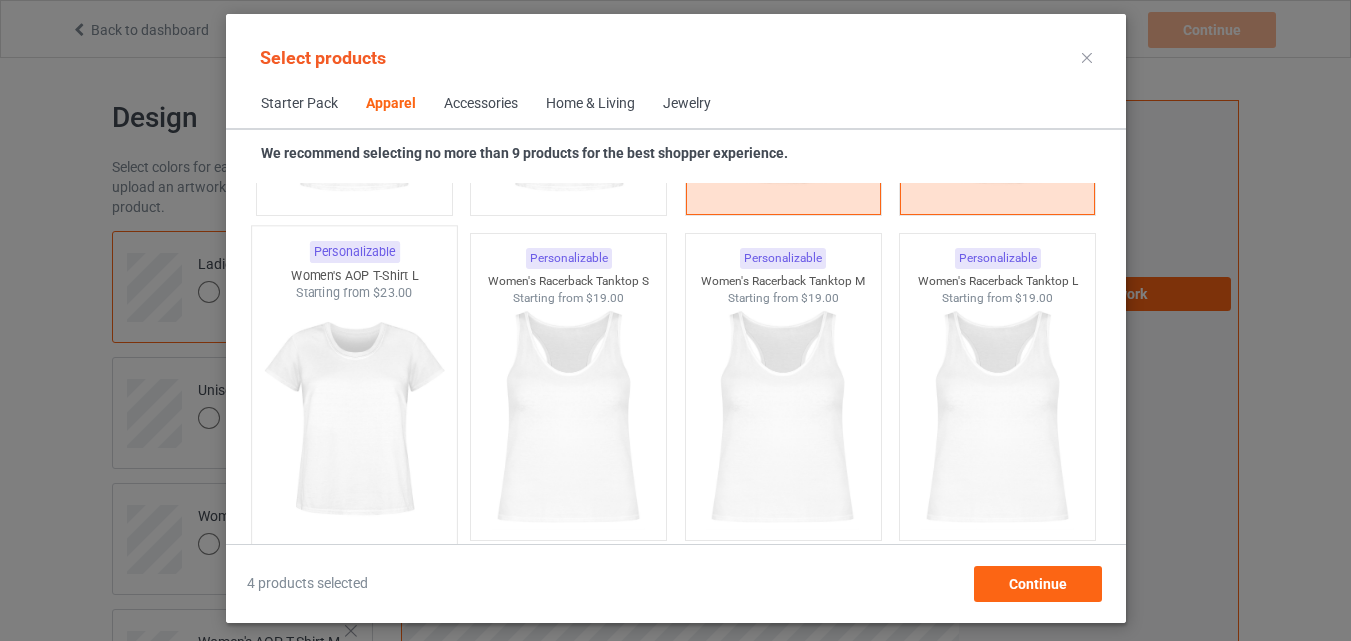 click at bounding box center [354, 419] 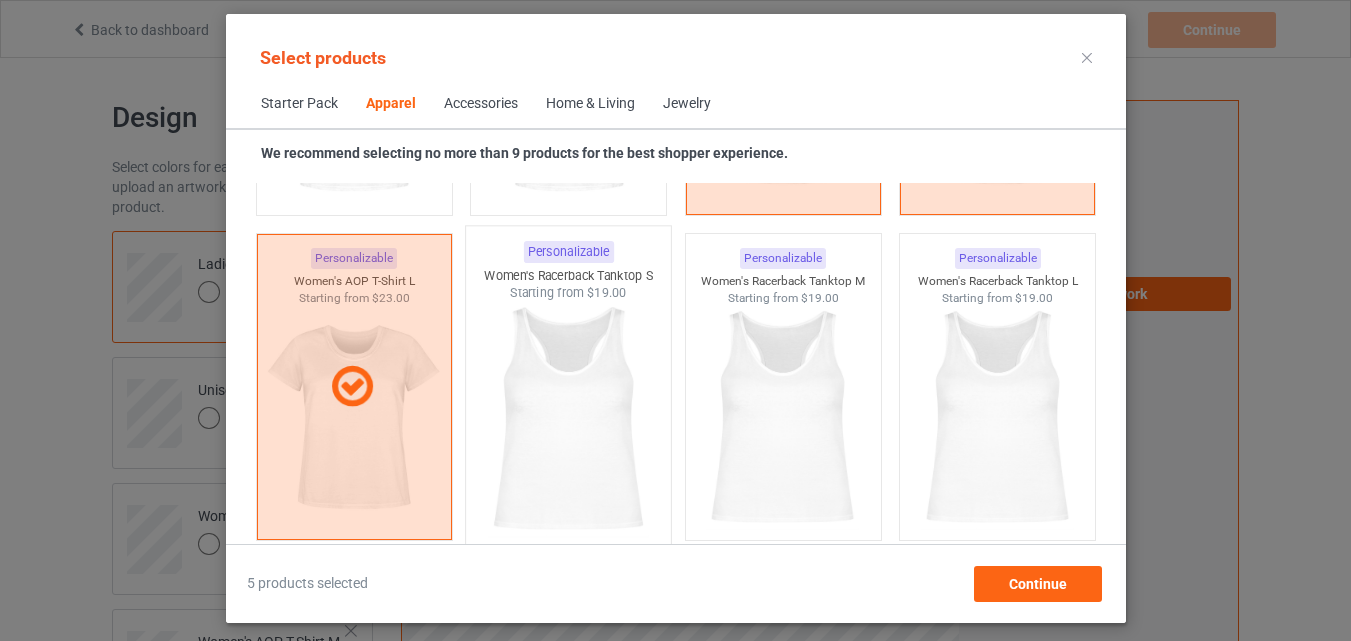 click at bounding box center (568, 419) 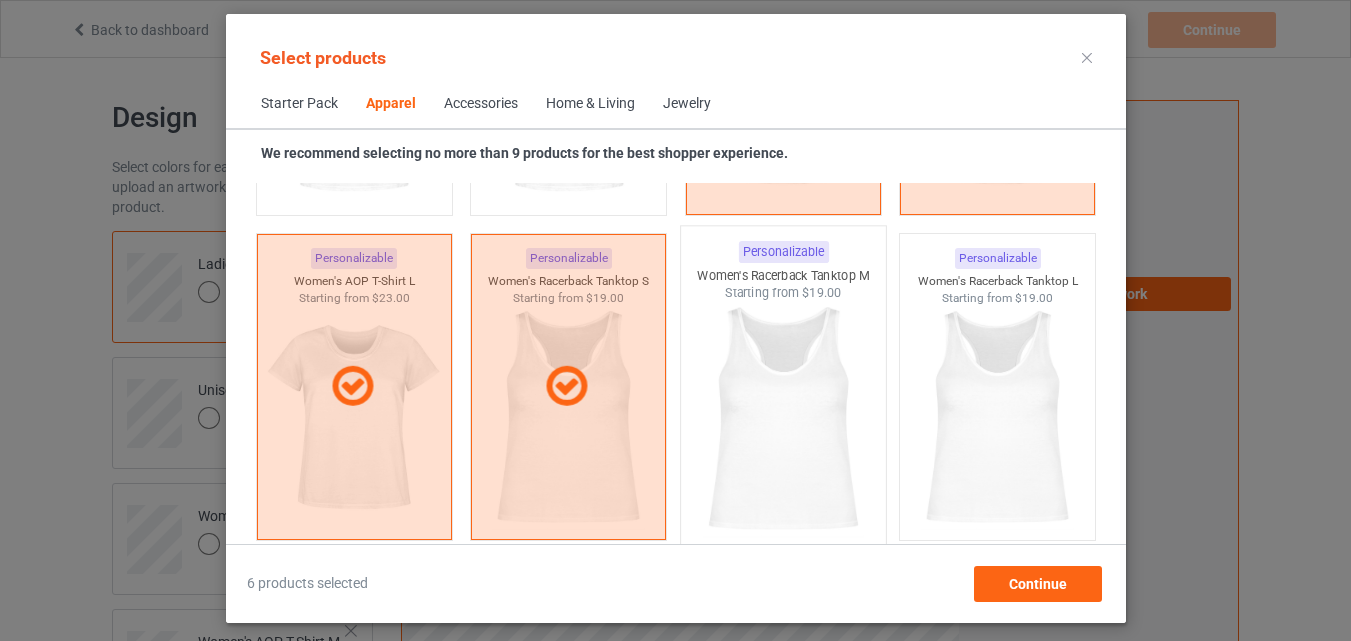 click at bounding box center (783, 419) 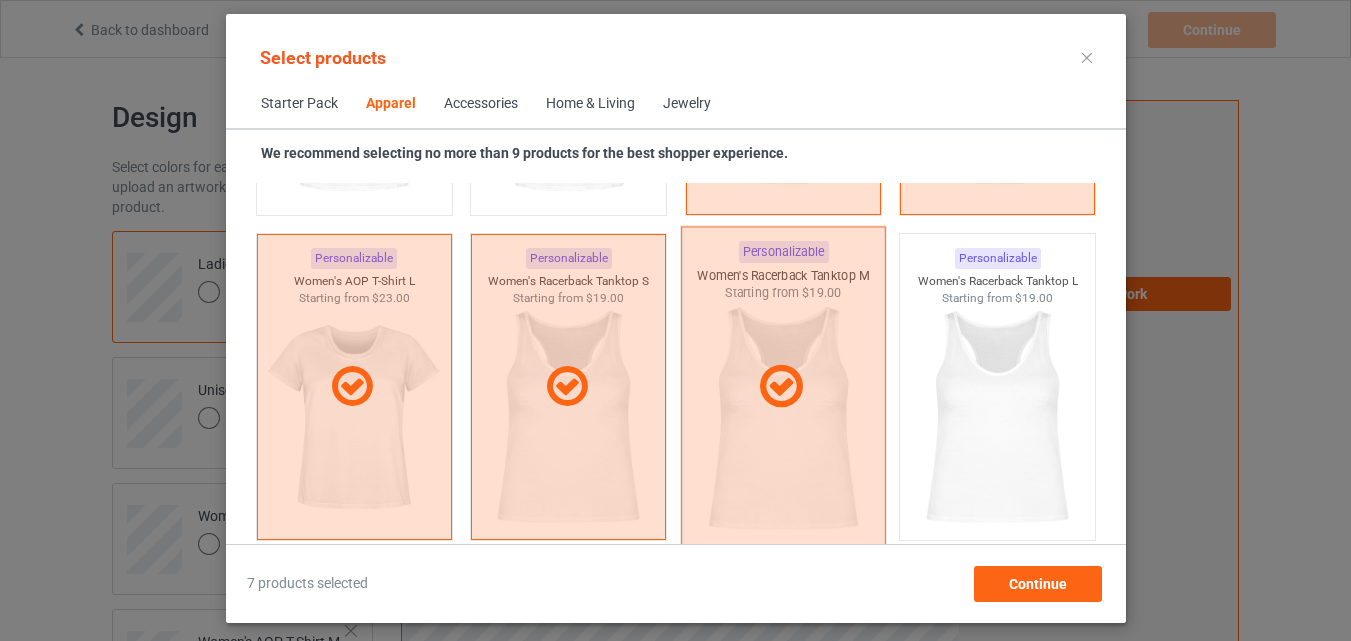 click at bounding box center (780, 387) 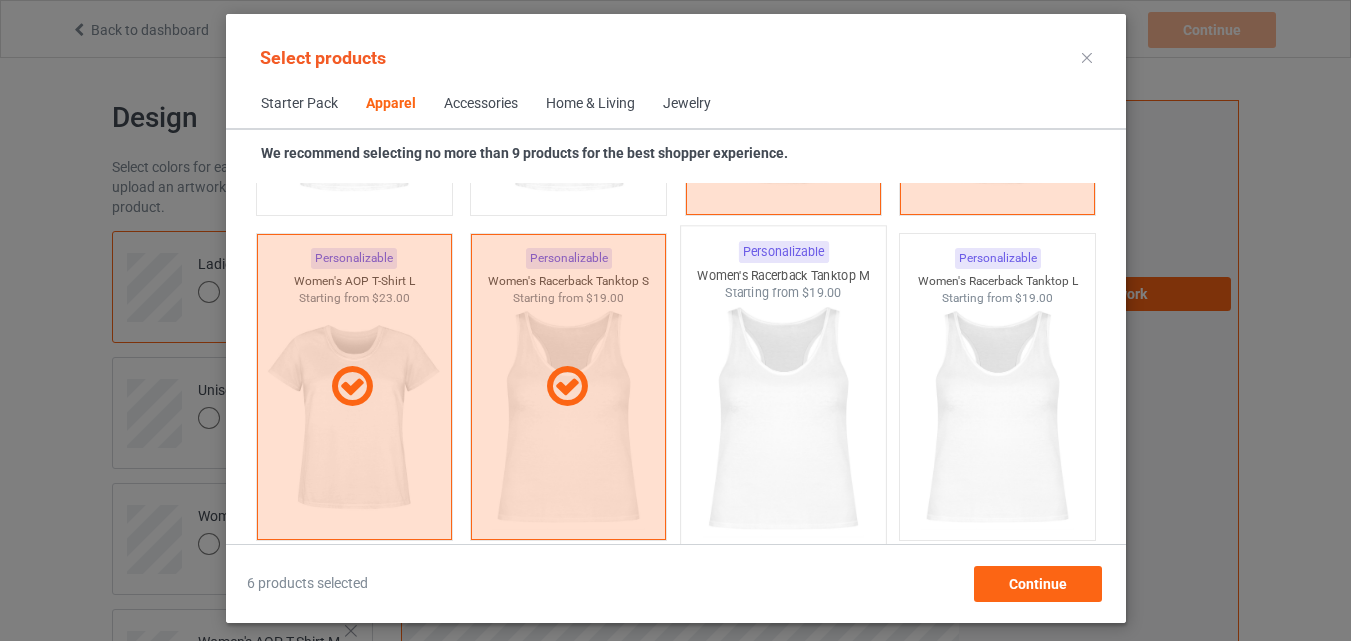 click at bounding box center [783, 419] 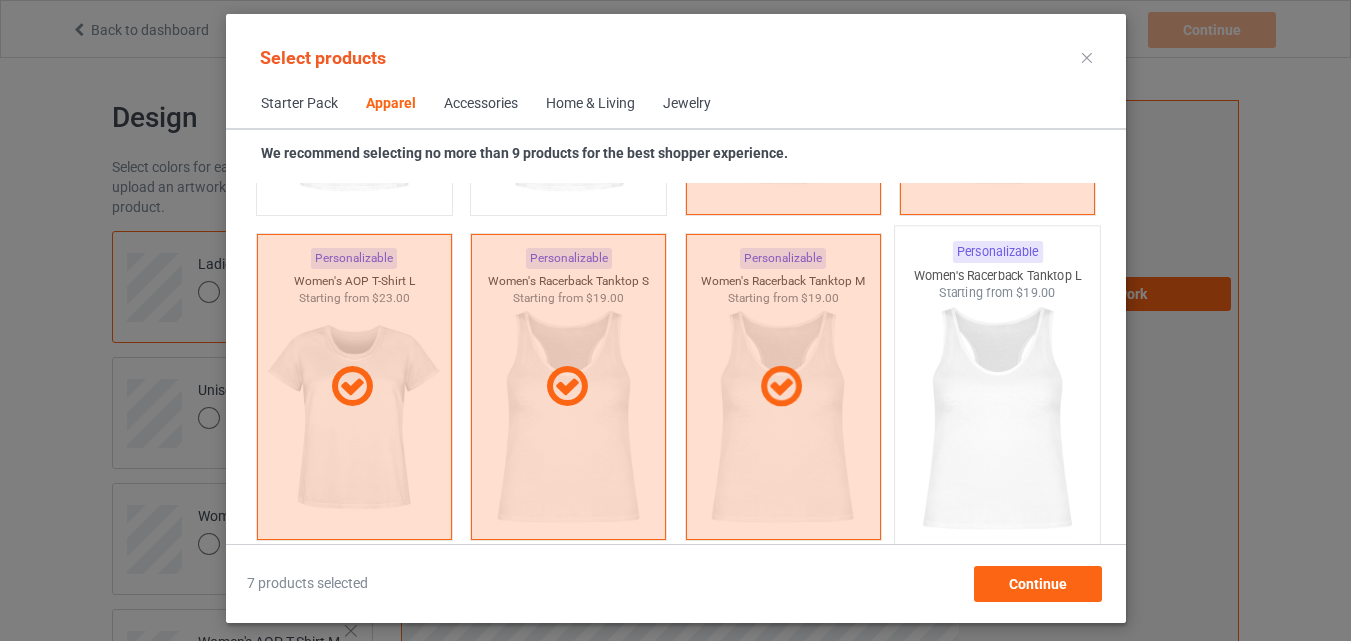 click at bounding box center [997, 419] 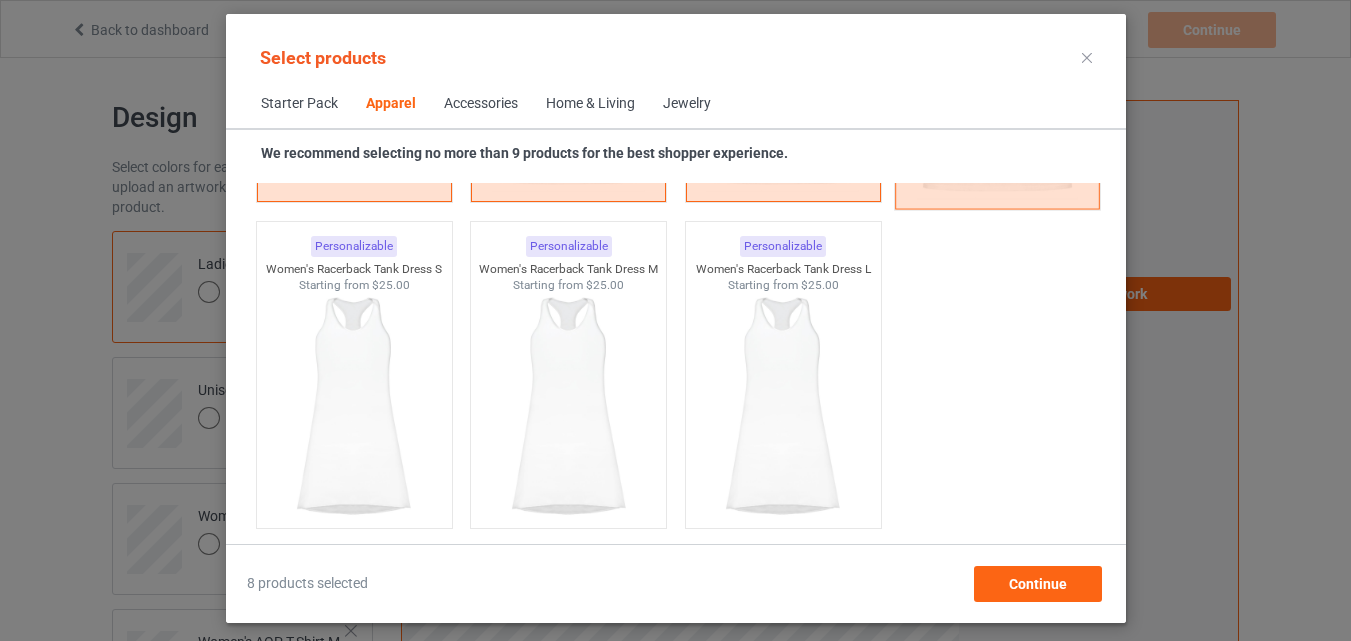 scroll, scrollTop: 4007, scrollLeft: 0, axis: vertical 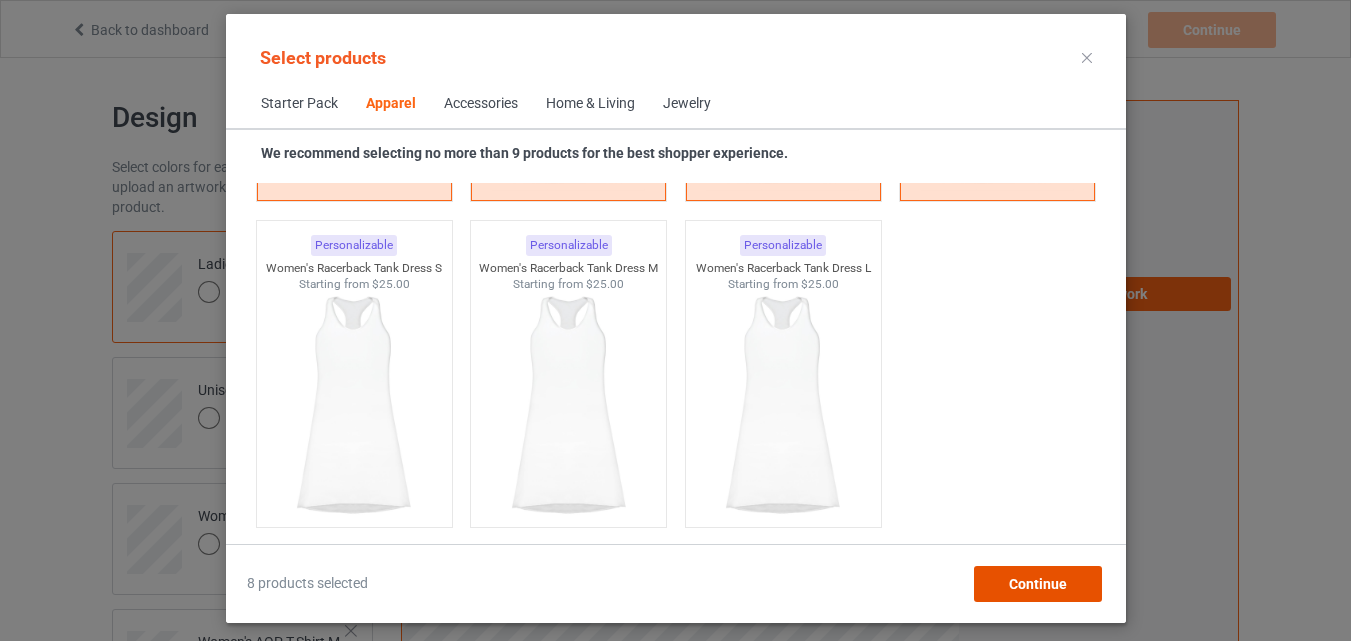 click on "Continue" at bounding box center [1037, 584] 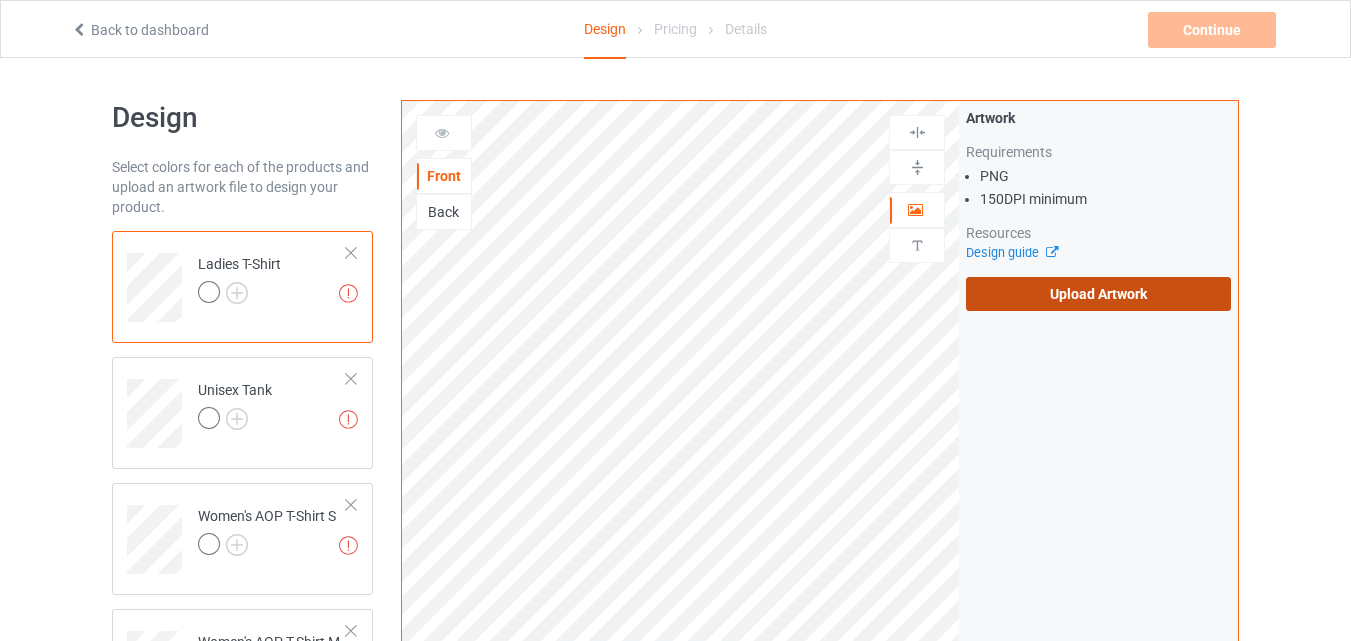 click on "Upload Artwork" at bounding box center [1098, 294] 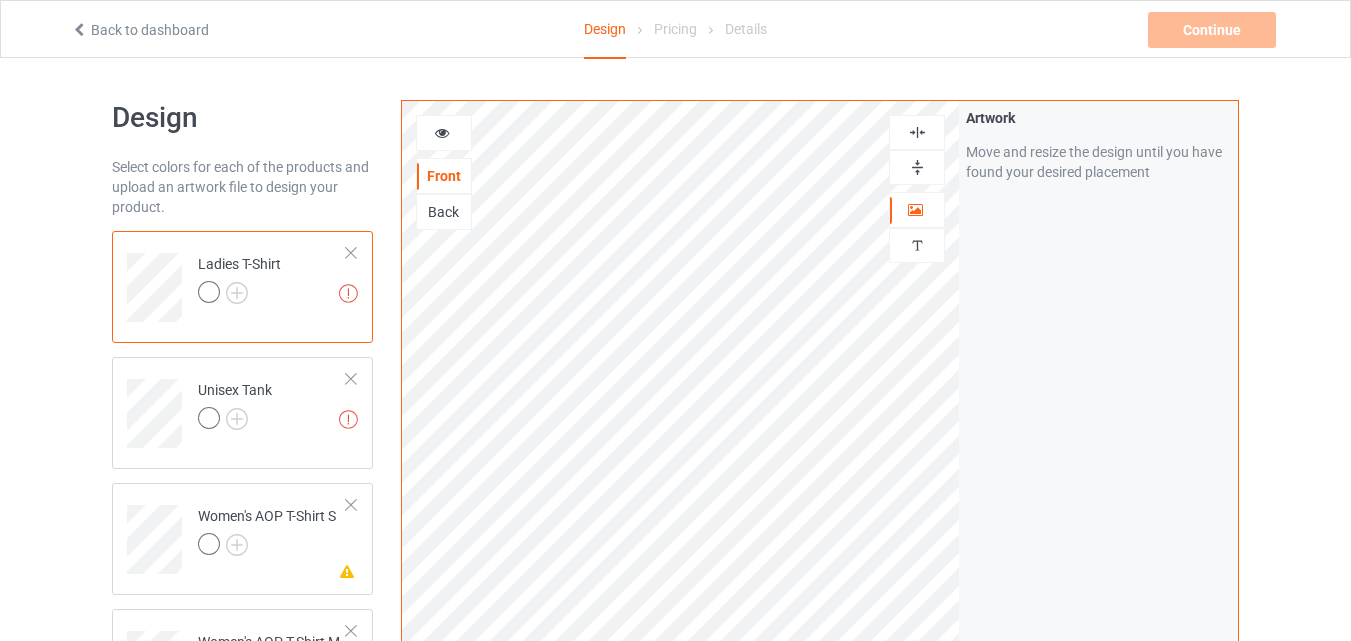 click on "Artwork Move and resize the design until you have found your desired placement" at bounding box center [1098, 481] 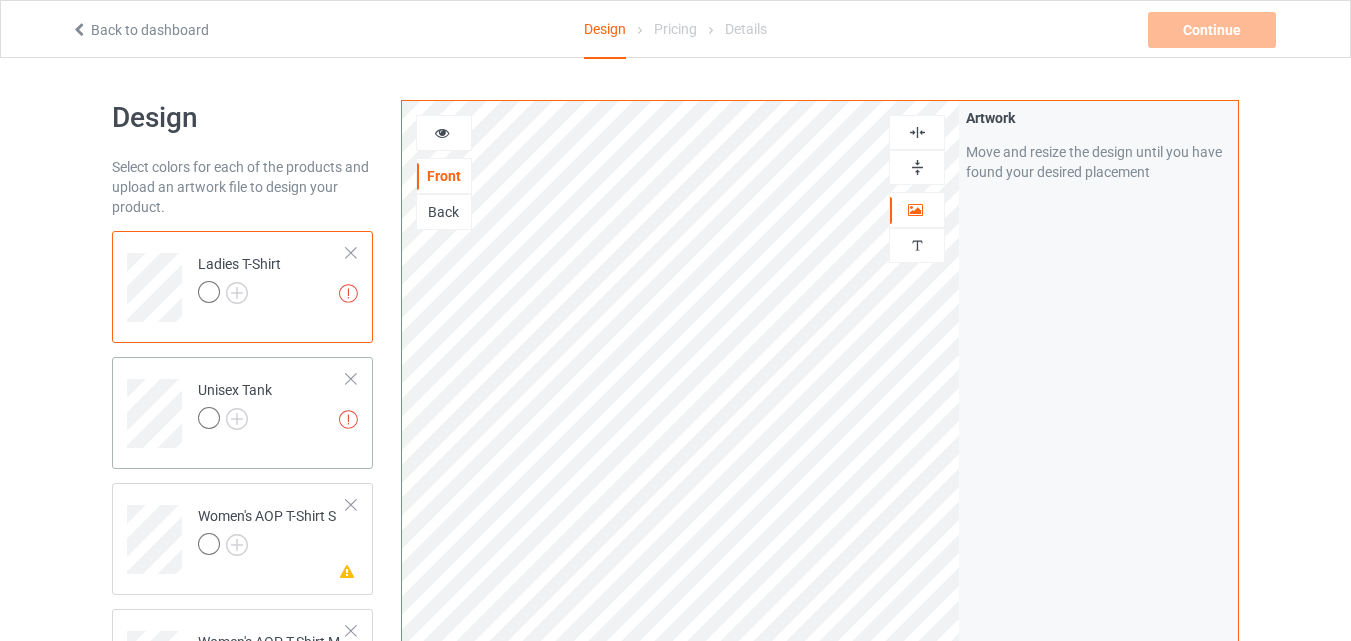 click on "Unisex Tank" at bounding box center (235, 404) 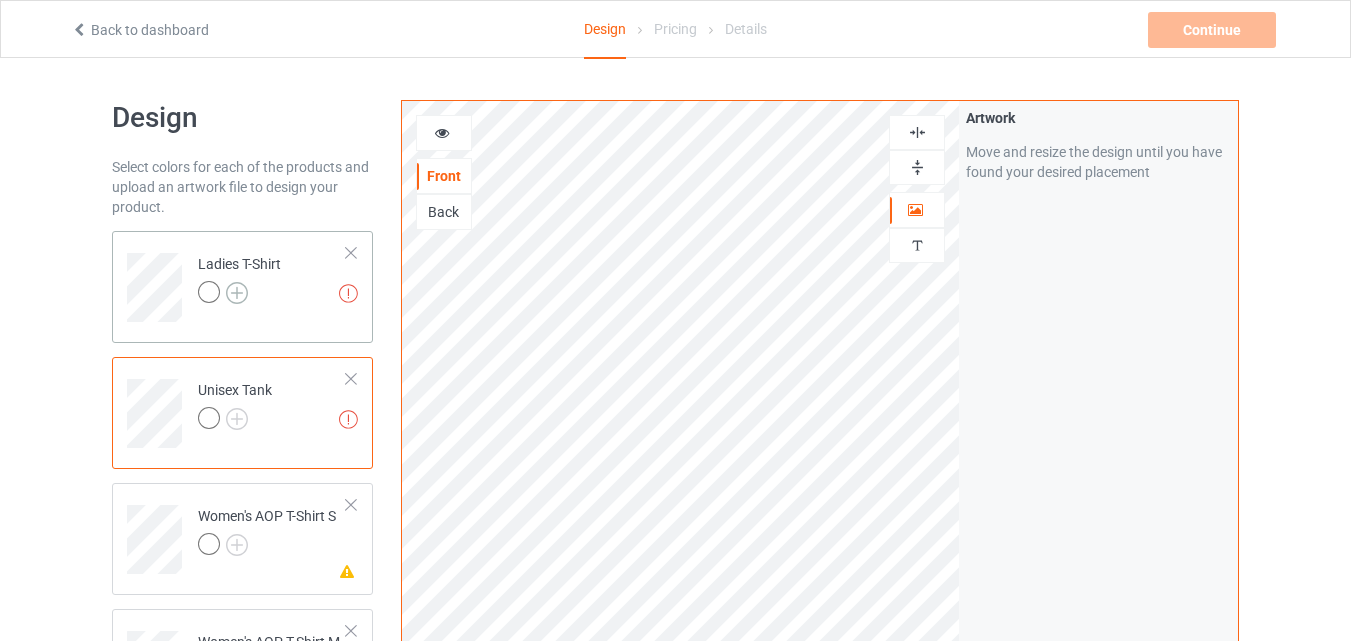 click at bounding box center [237, 293] 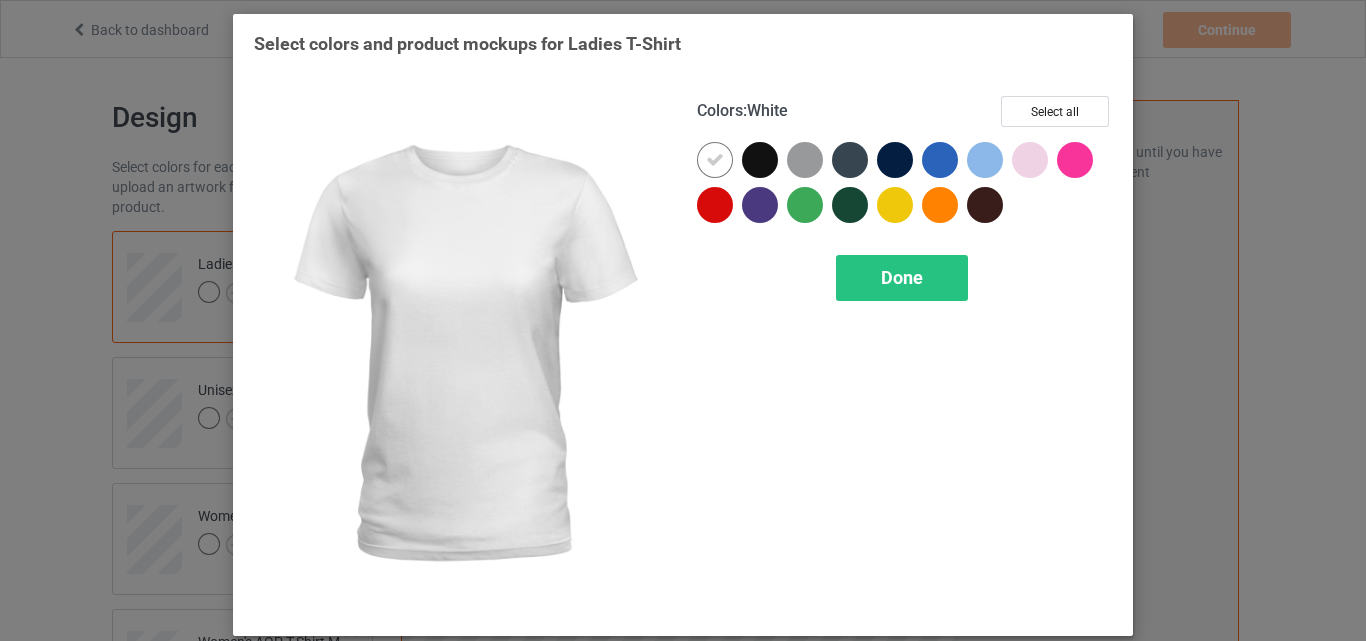 click at bounding box center (719, 164) 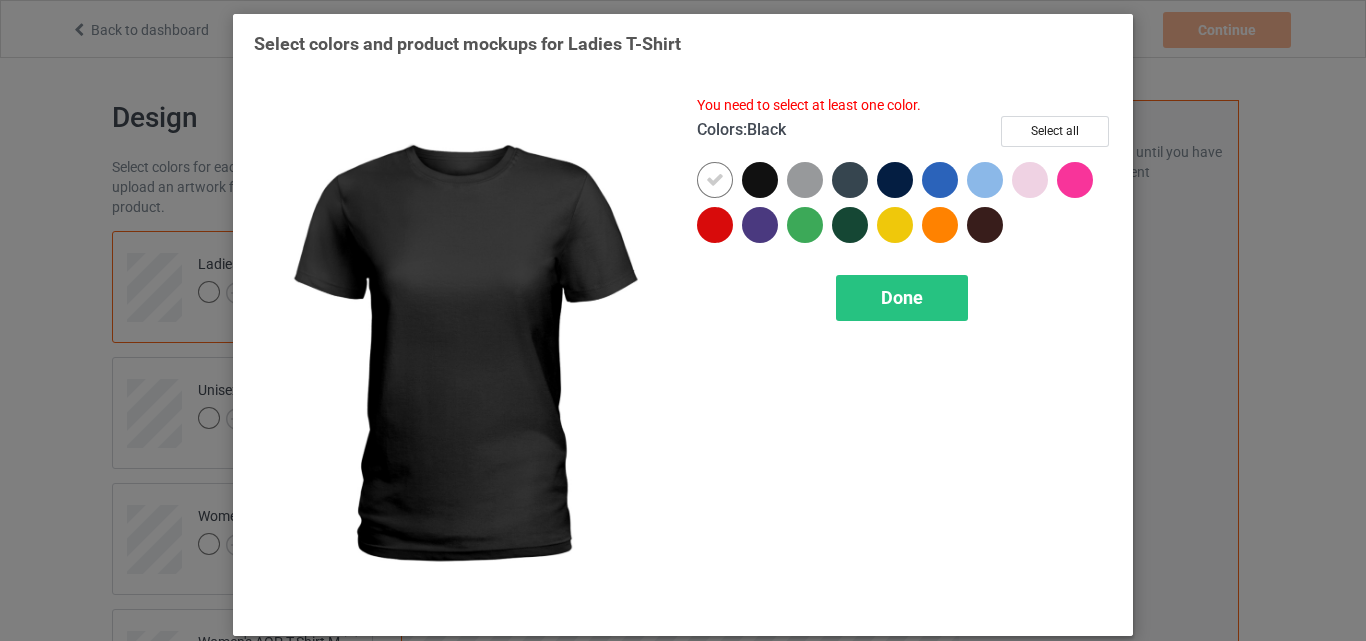 click at bounding box center (760, 180) 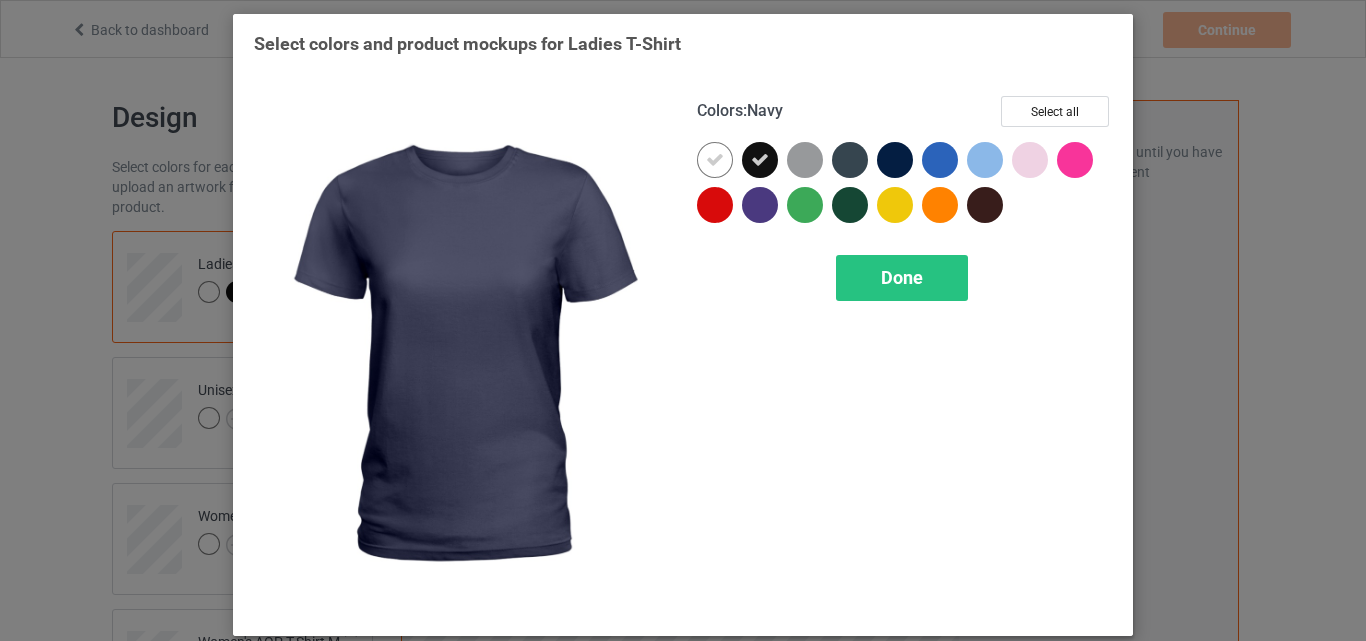 click at bounding box center (895, 160) 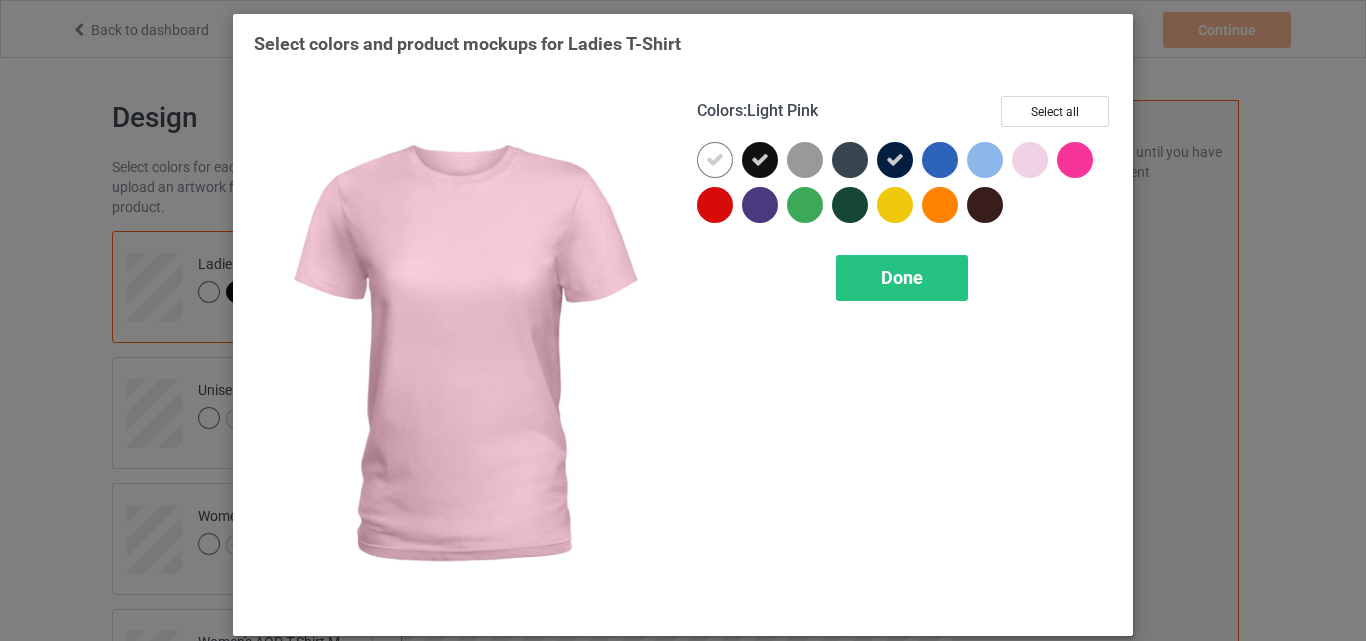 click at bounding box center (1030, 160) 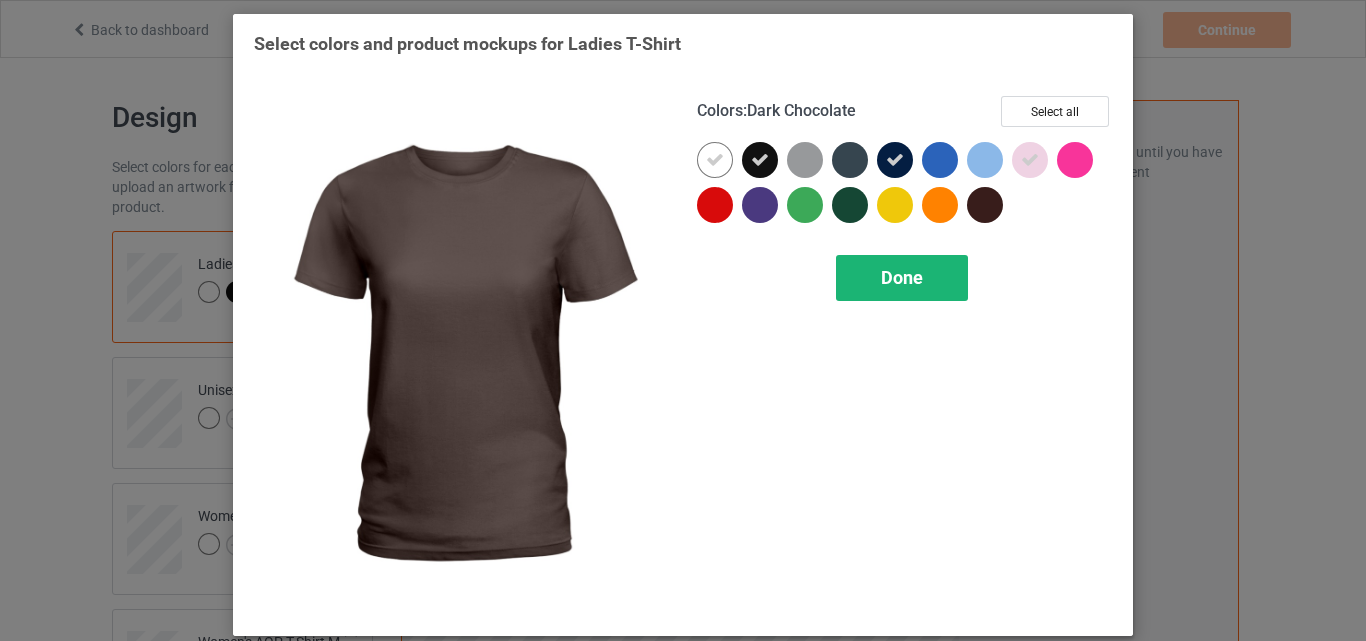 click on "Done" at bounding box center (902, 278) 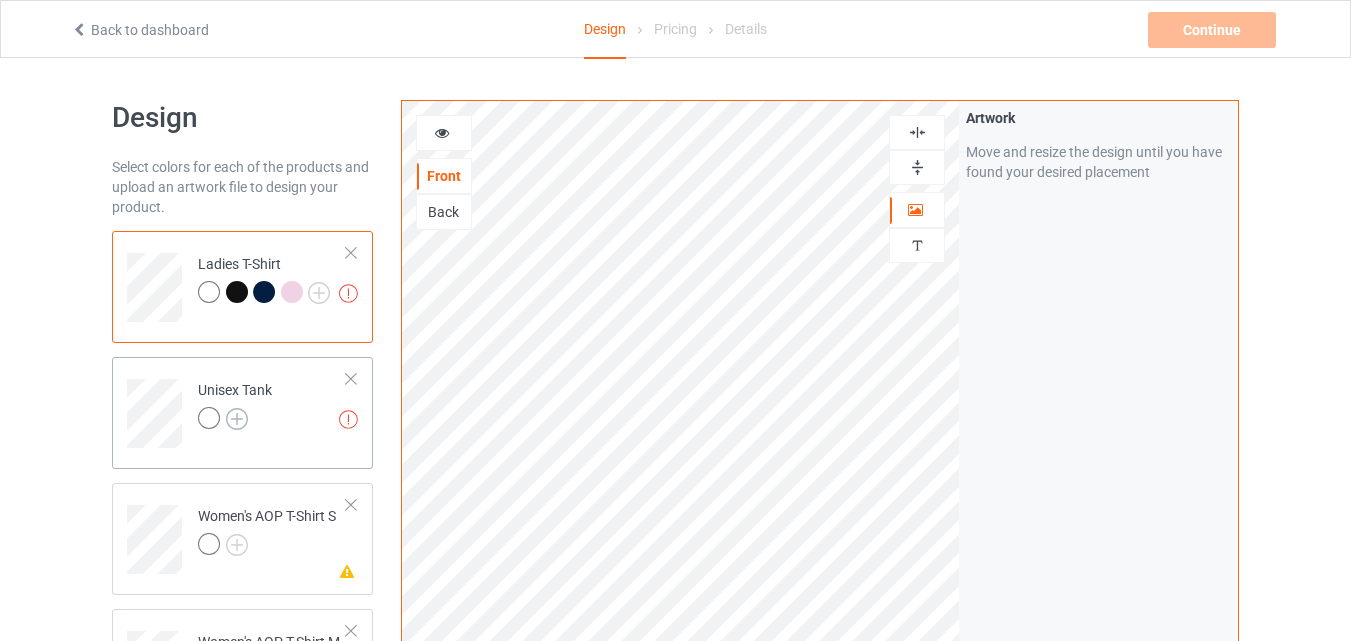 click at bounding box center [237, 419] 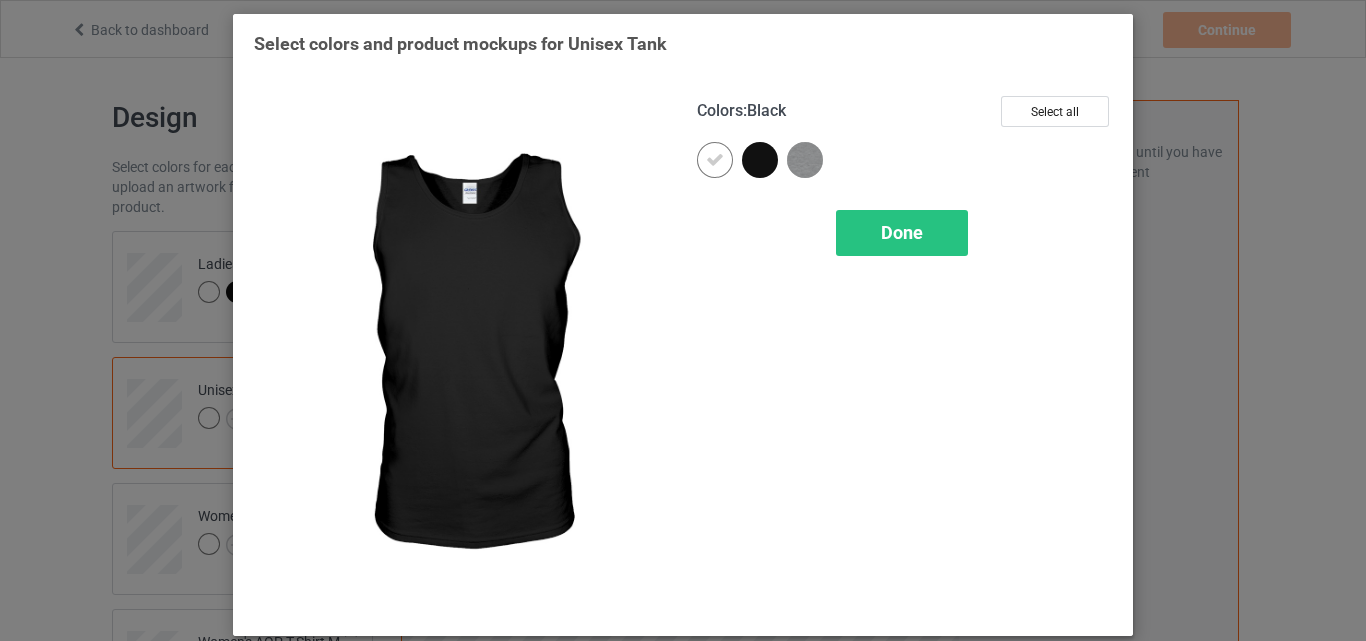 click at bounding box center [760, 160] 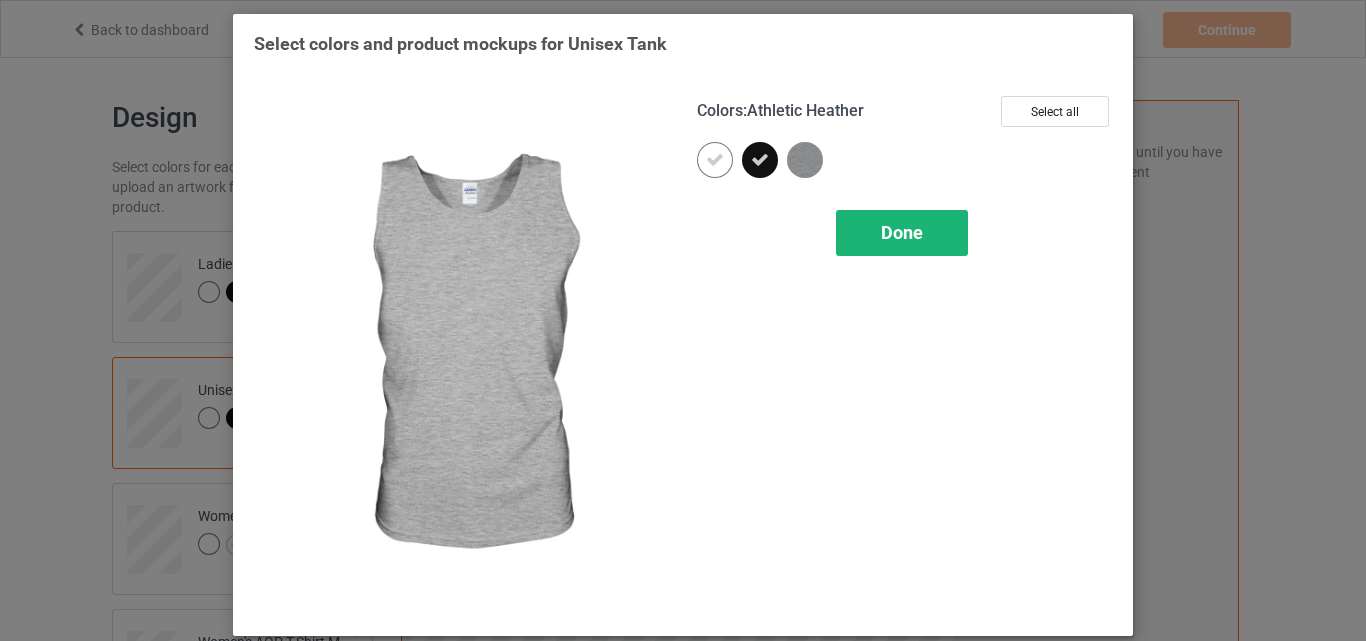 click on "Done" at bounding box center (902, 232) 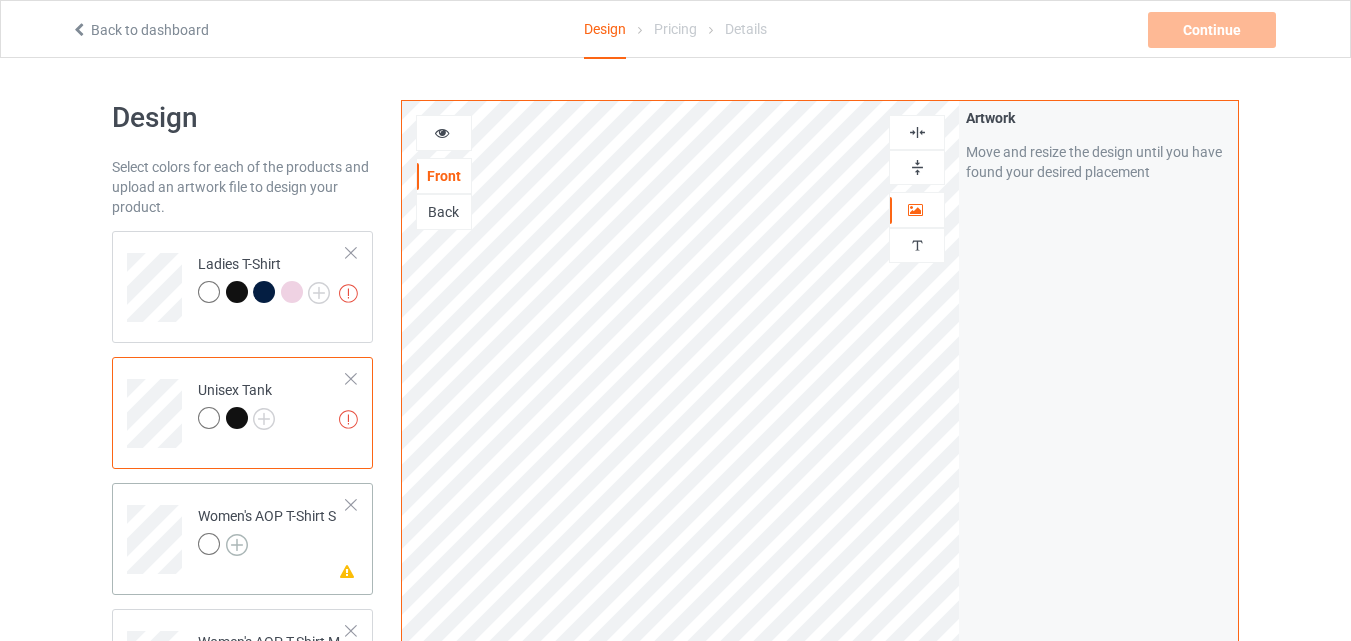 click at bounding box center (237, 545) 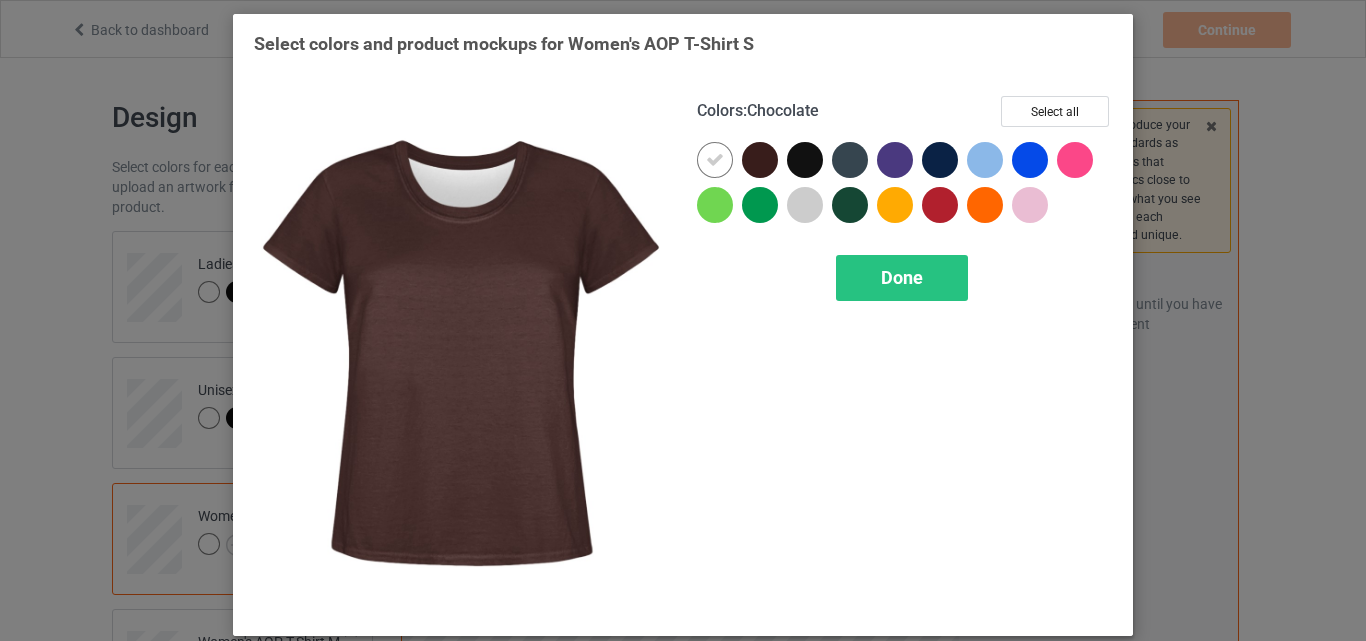 click at bounding box center [760, 160] 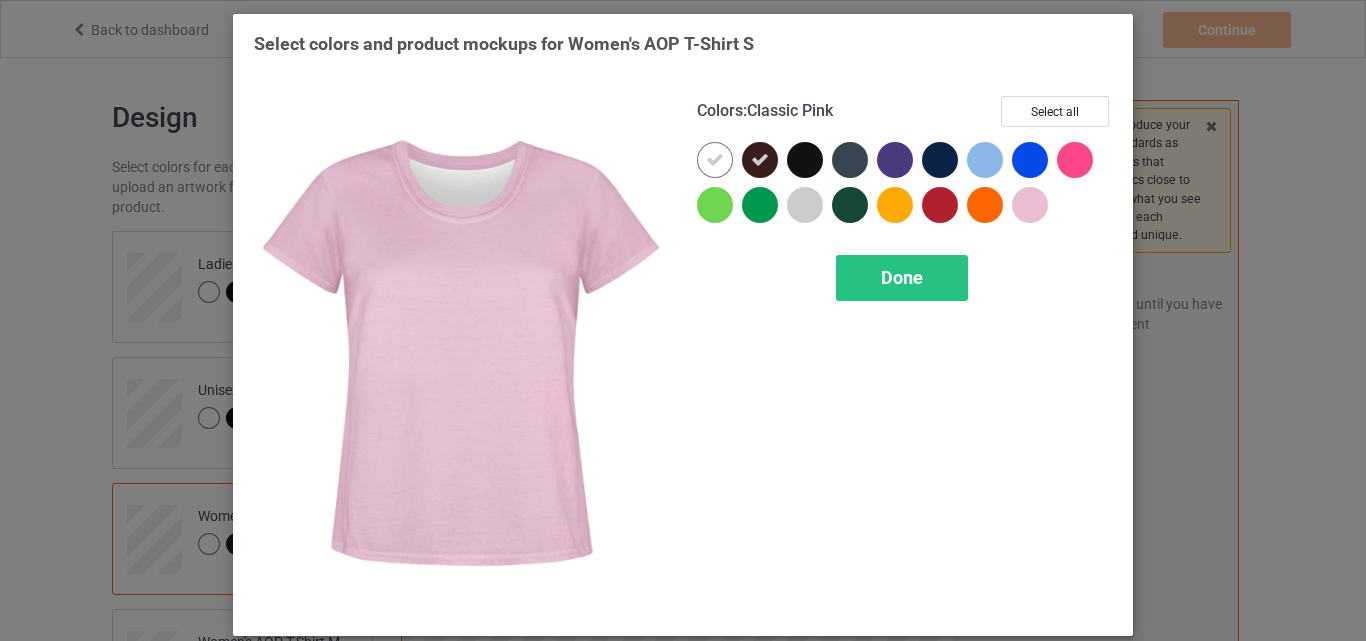 click at bounding box center [1030, 205] 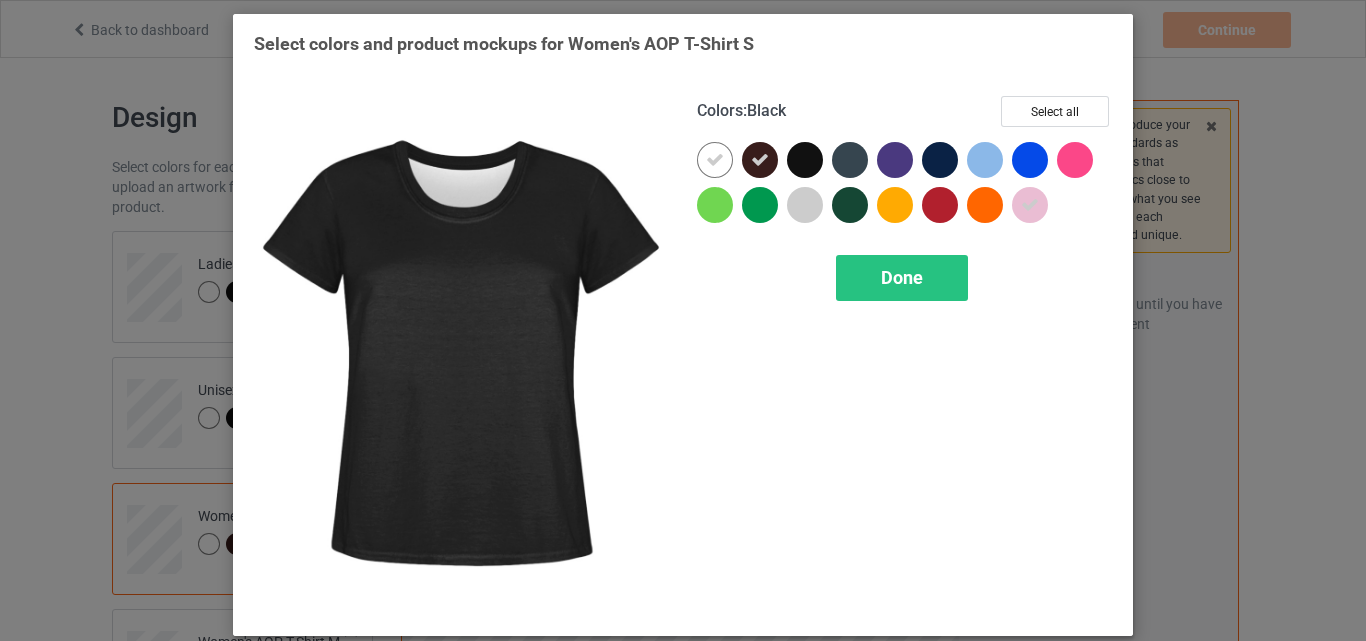 click at bounding box center (805, 160) 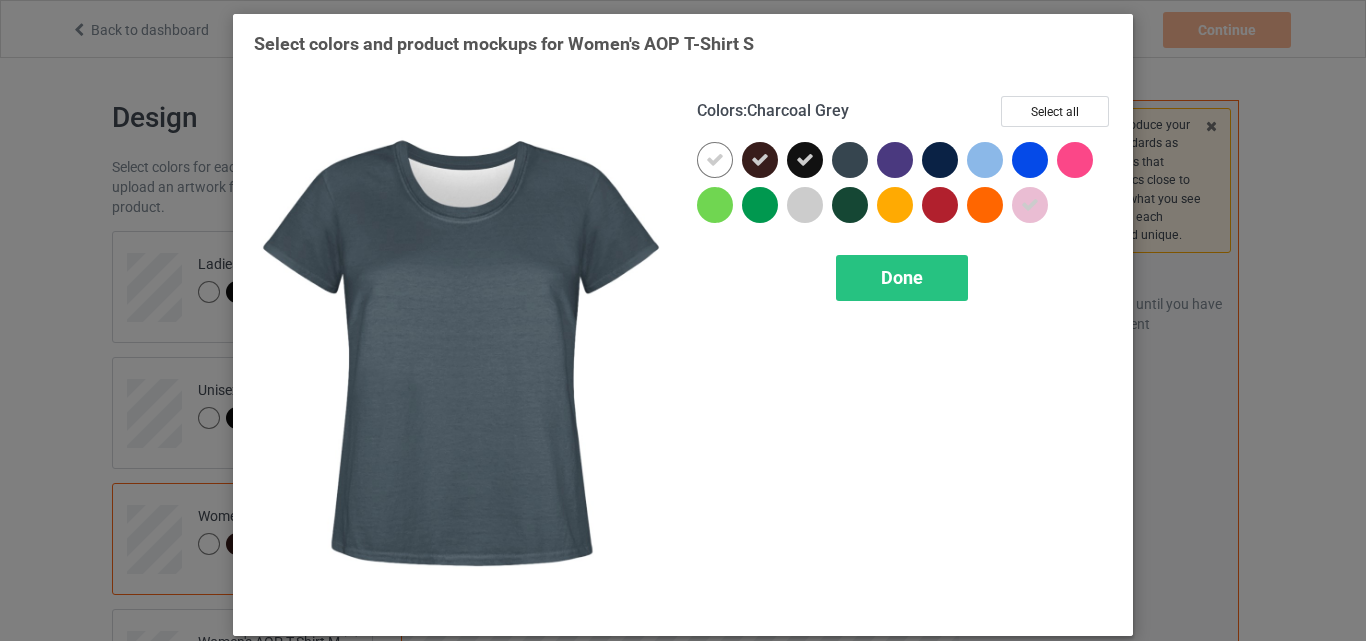 click at bounding box center (850, 160) 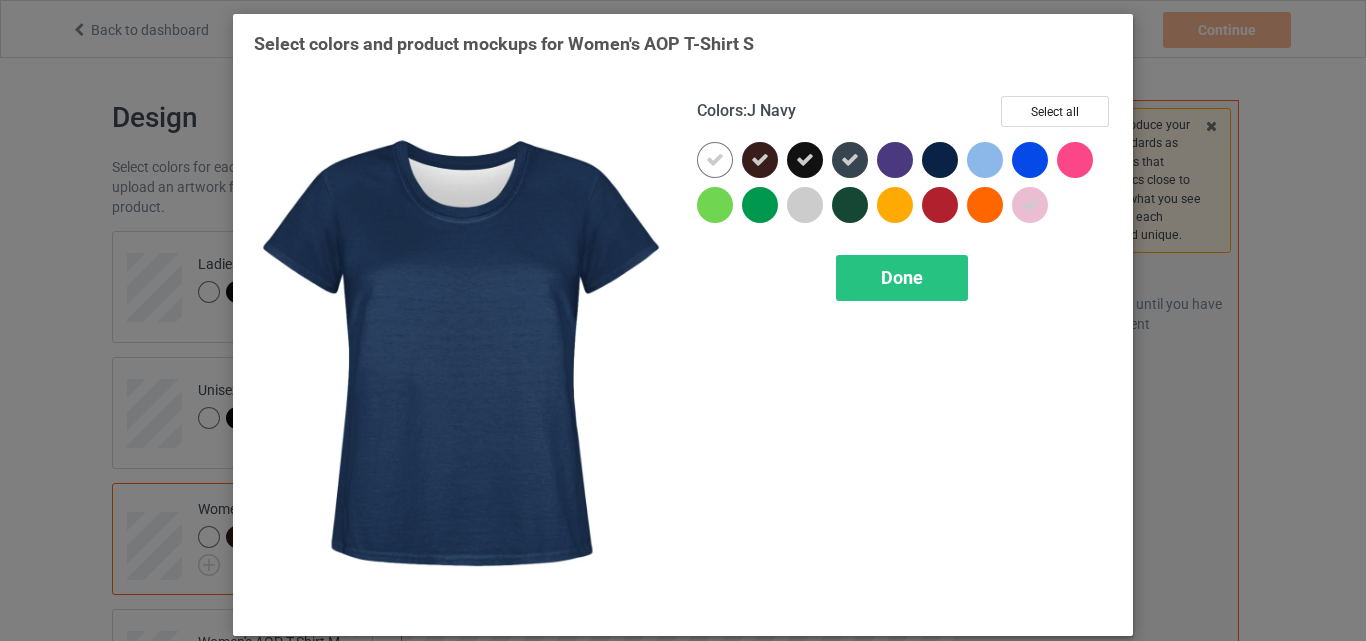 click at bounding box center (940, 160) 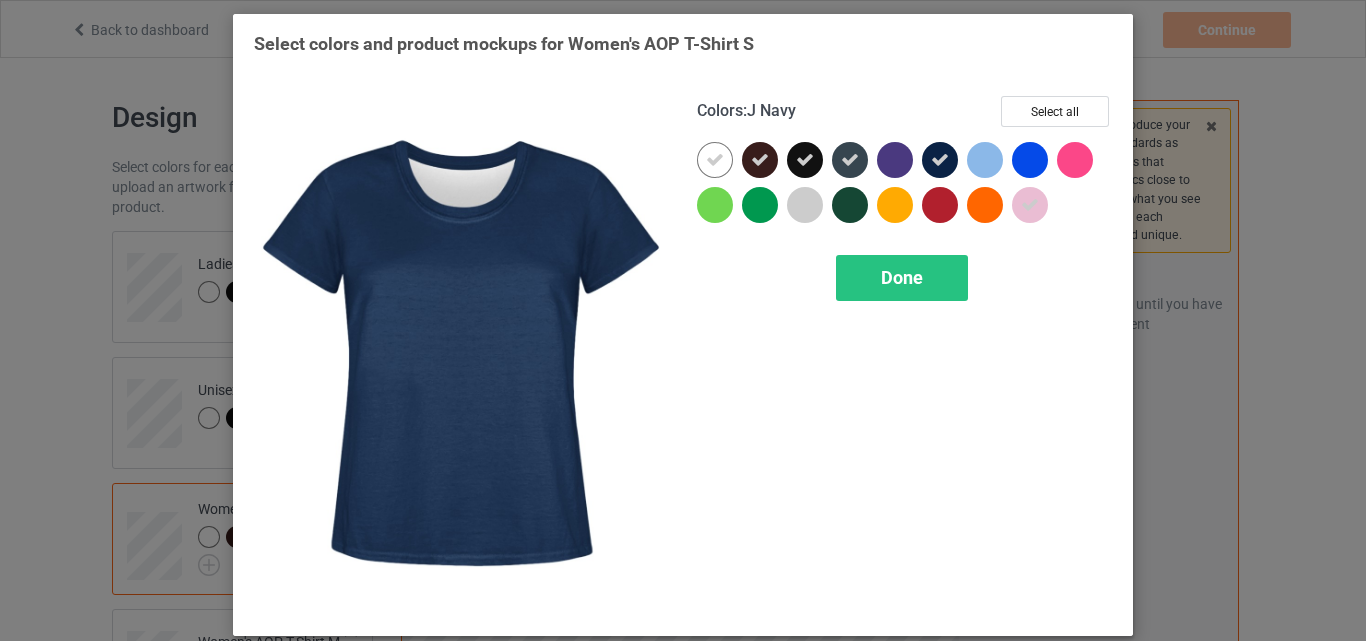 click at bounding box center (940, 160) 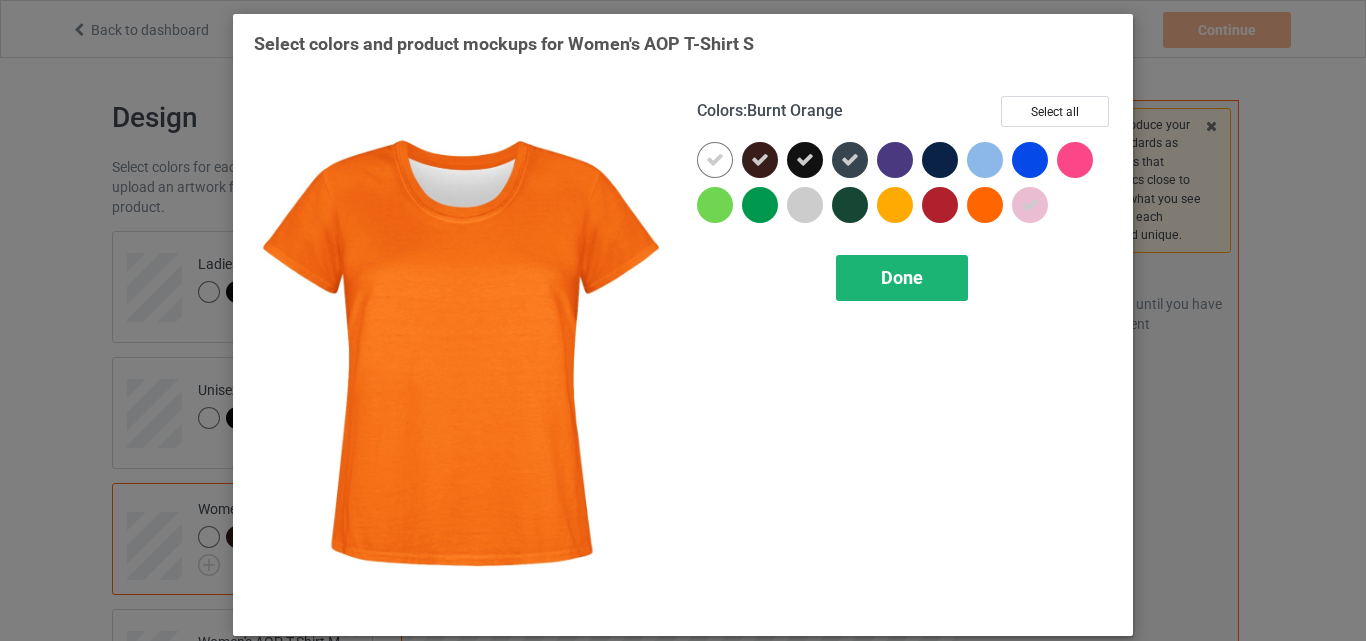 click on "Done" at bounding box center [902, 277] 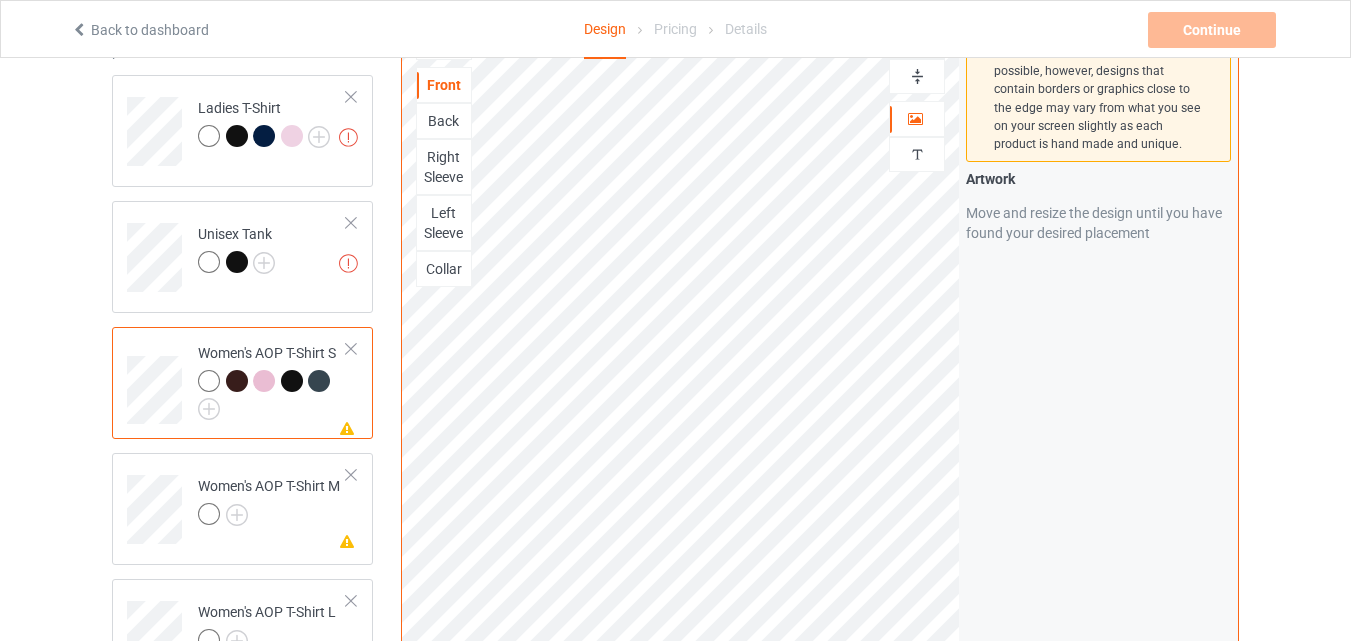 scroll, scrollTop: 224, scrollLeft: 0, axis: vertical 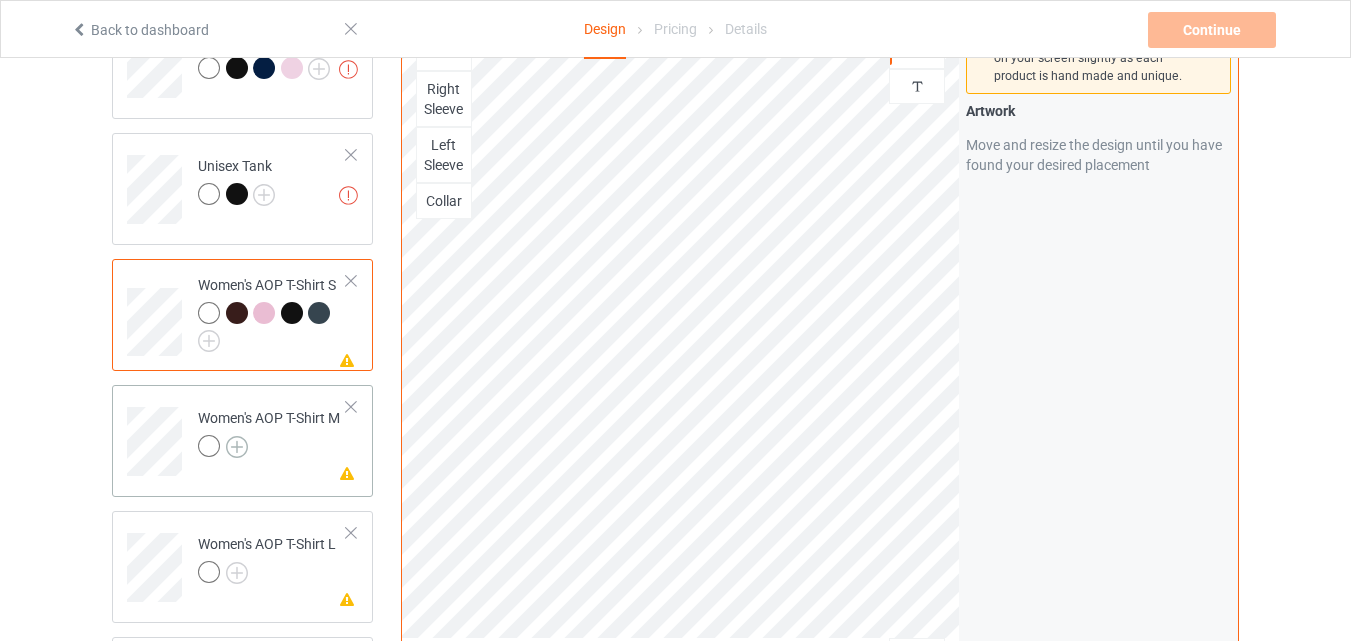 click at bounding box center [237, 447] 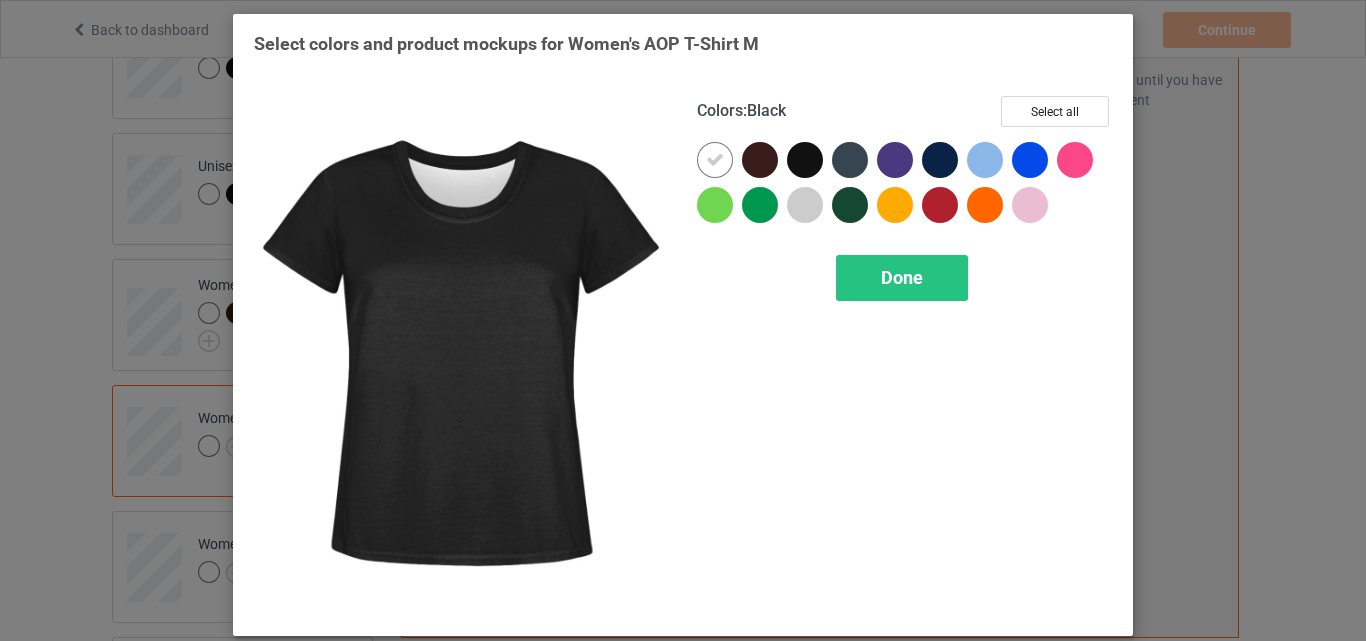 click at bounding box center [805, 160] 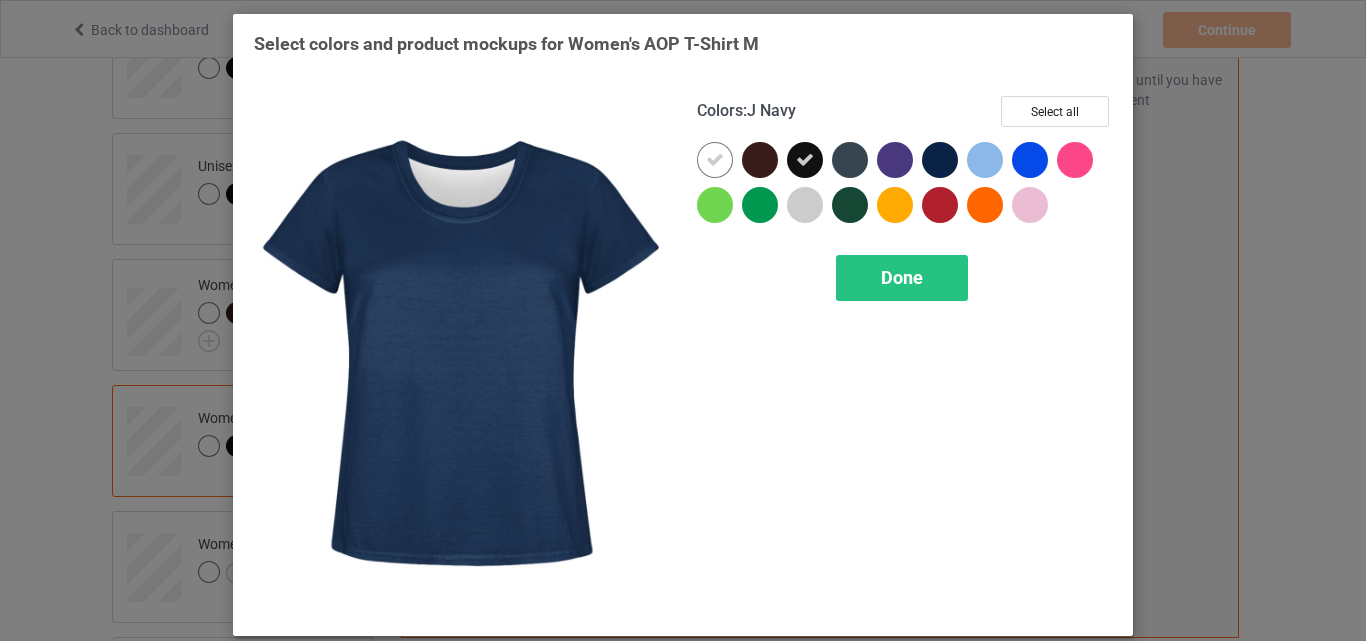 click at bounding box center (940, 160) 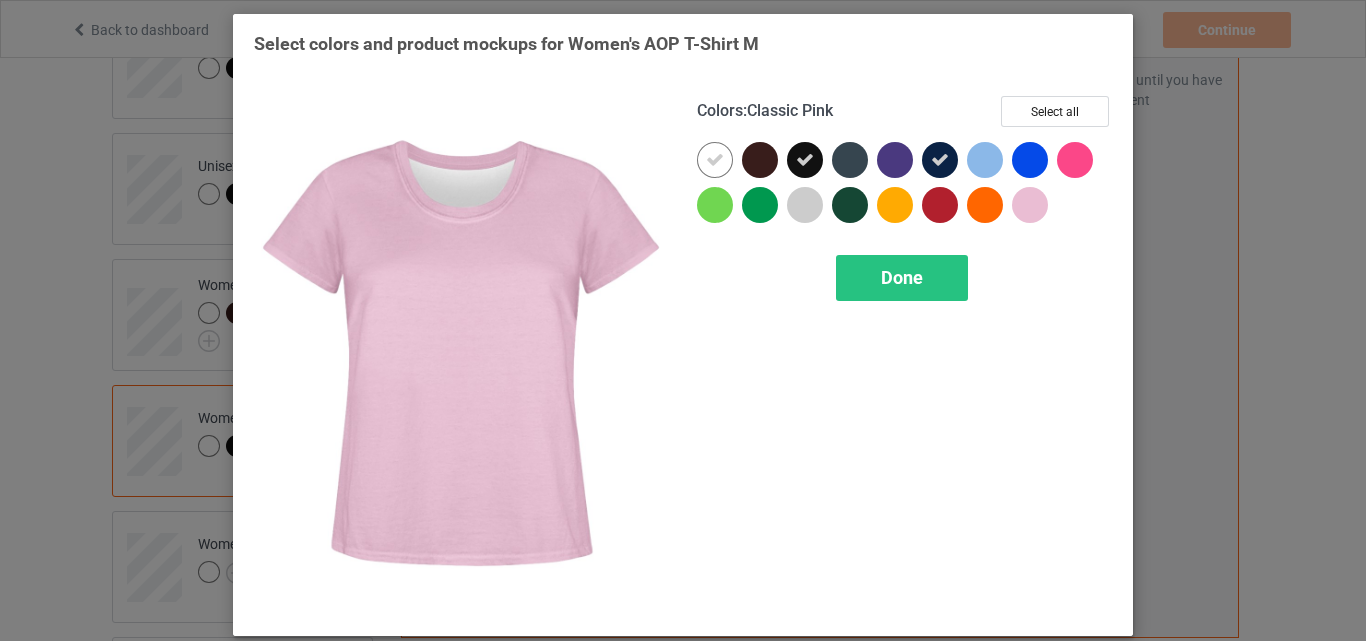 click at bounding box center [1030, 205] 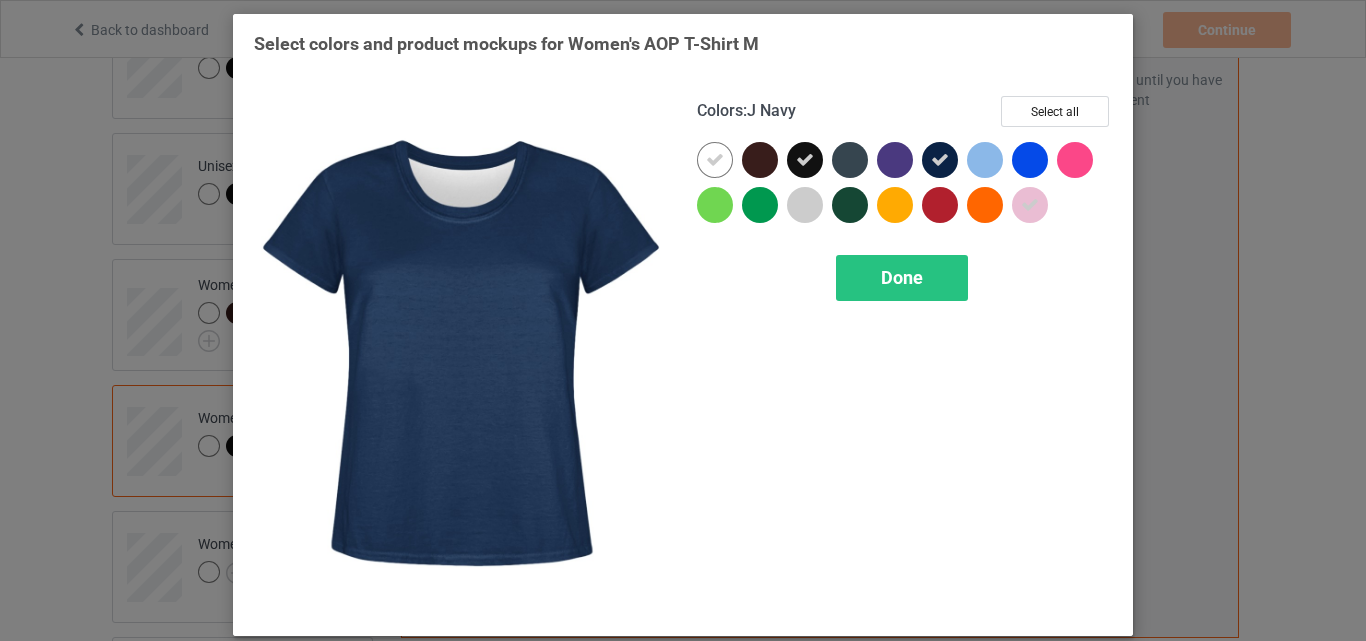 click at bounding box center [940, 160] 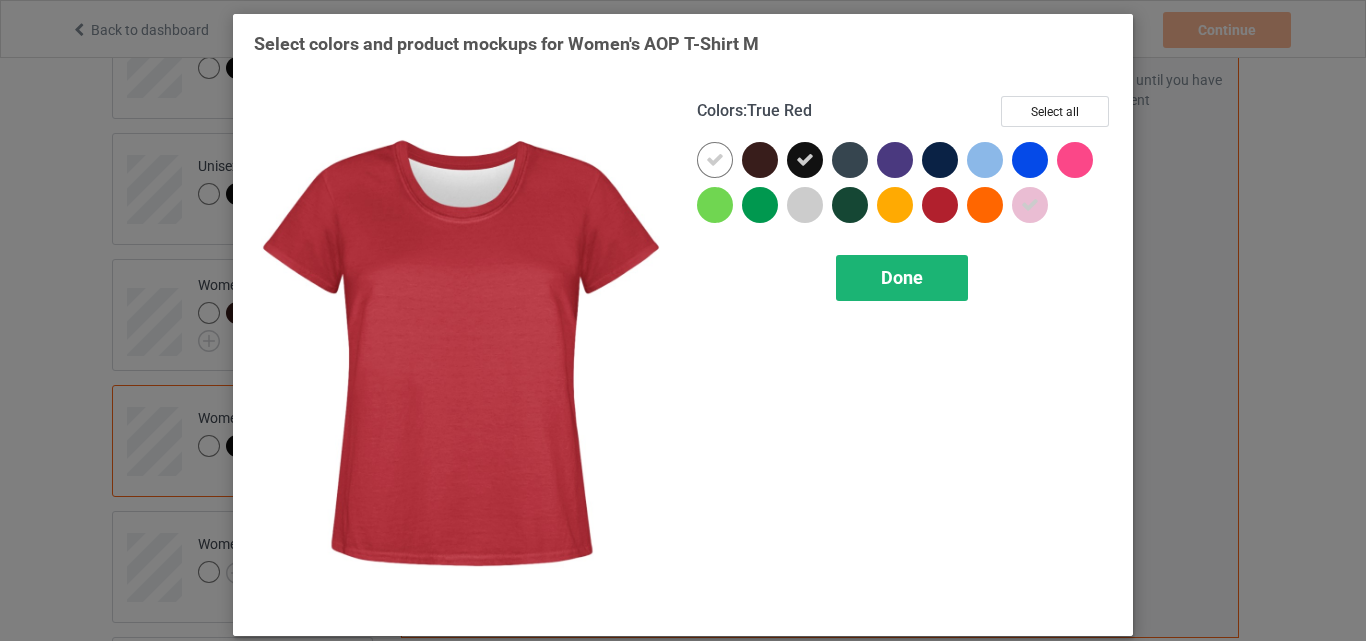 click on "Done" at bounding box center [902, 277] 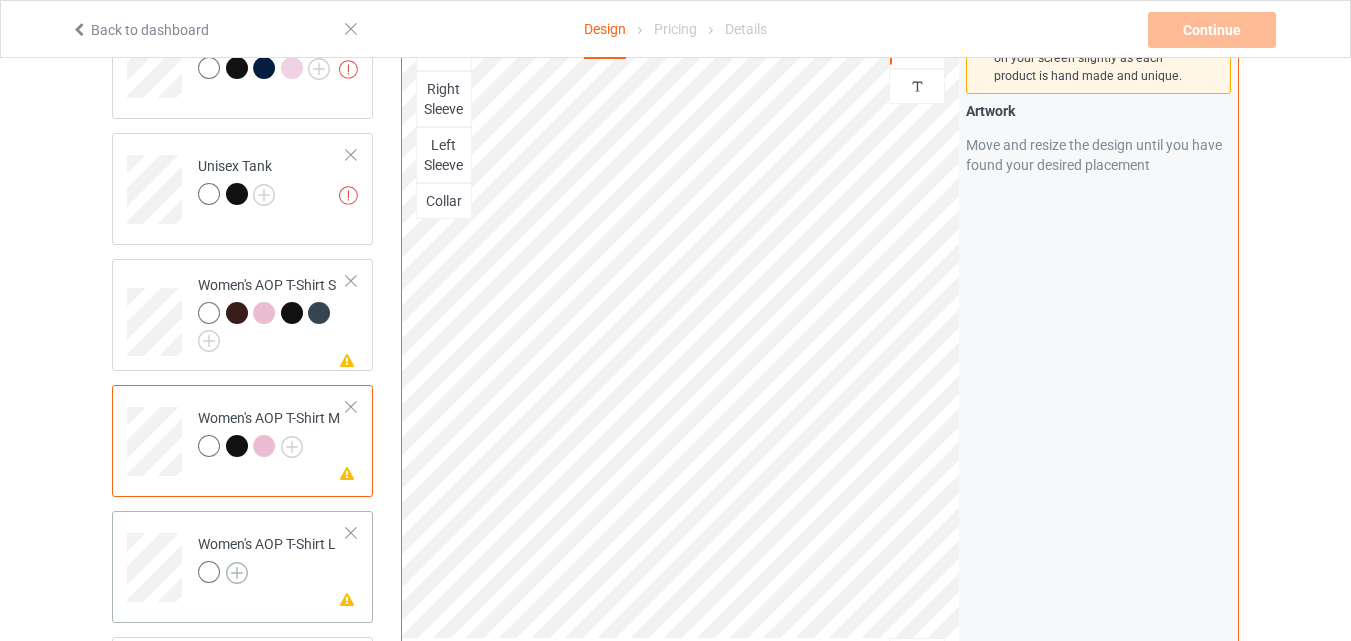 click at bounding box center [237, 573] 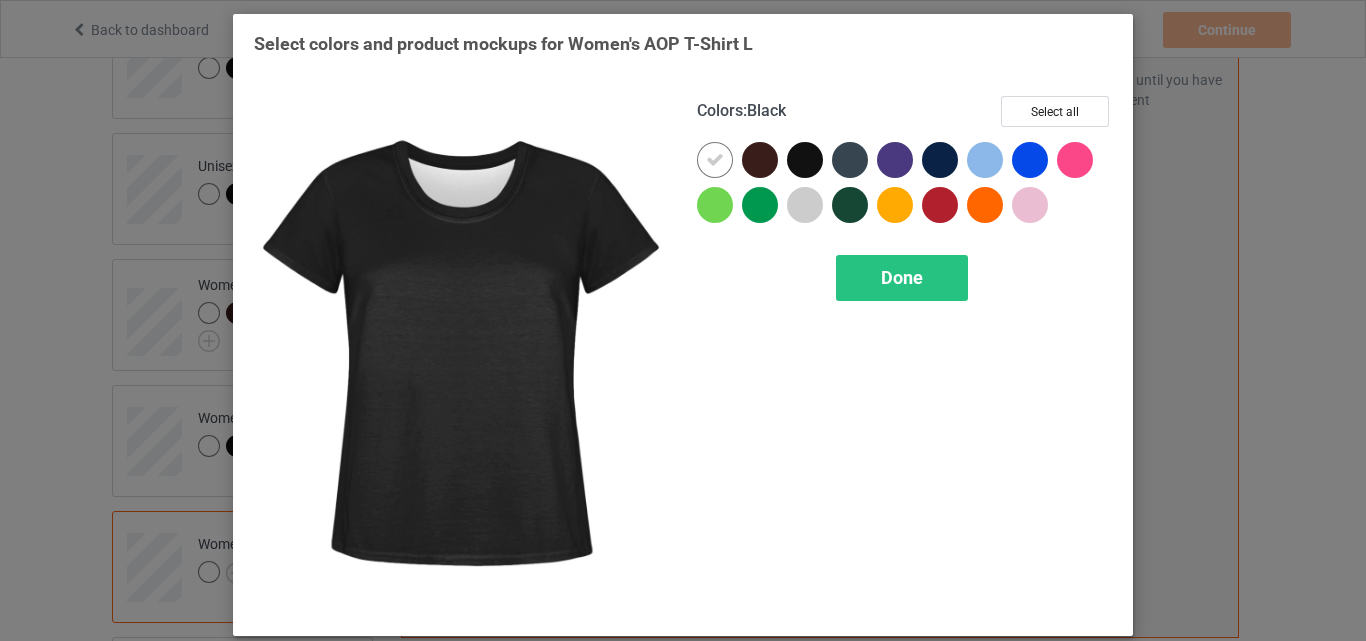 click at bounding box center [805, 160] 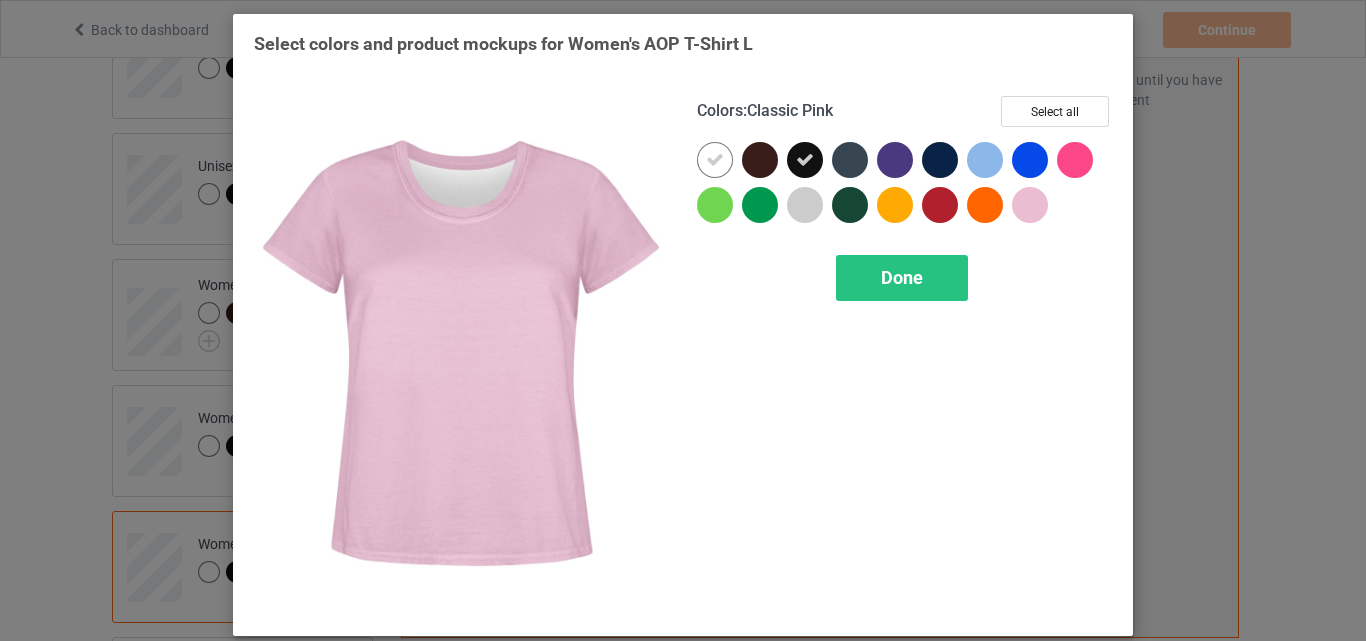 click at bounding box center (1030, 205) 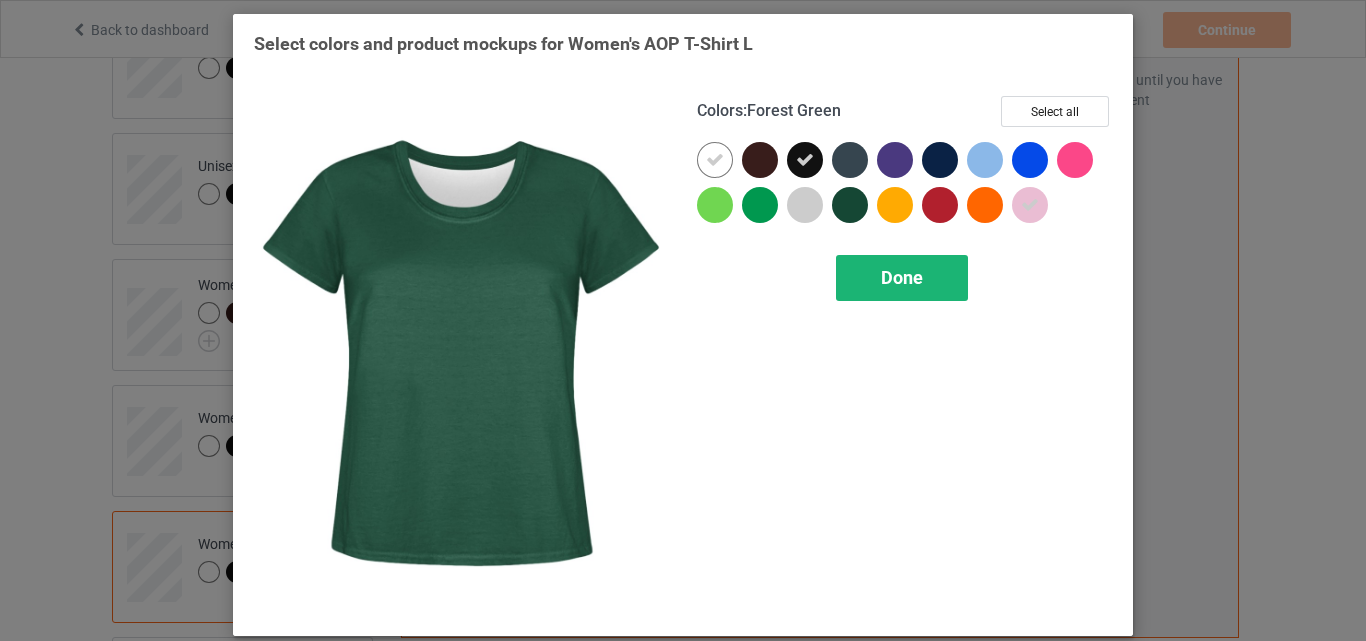 click on "Done" at bounding box center (902, 277) 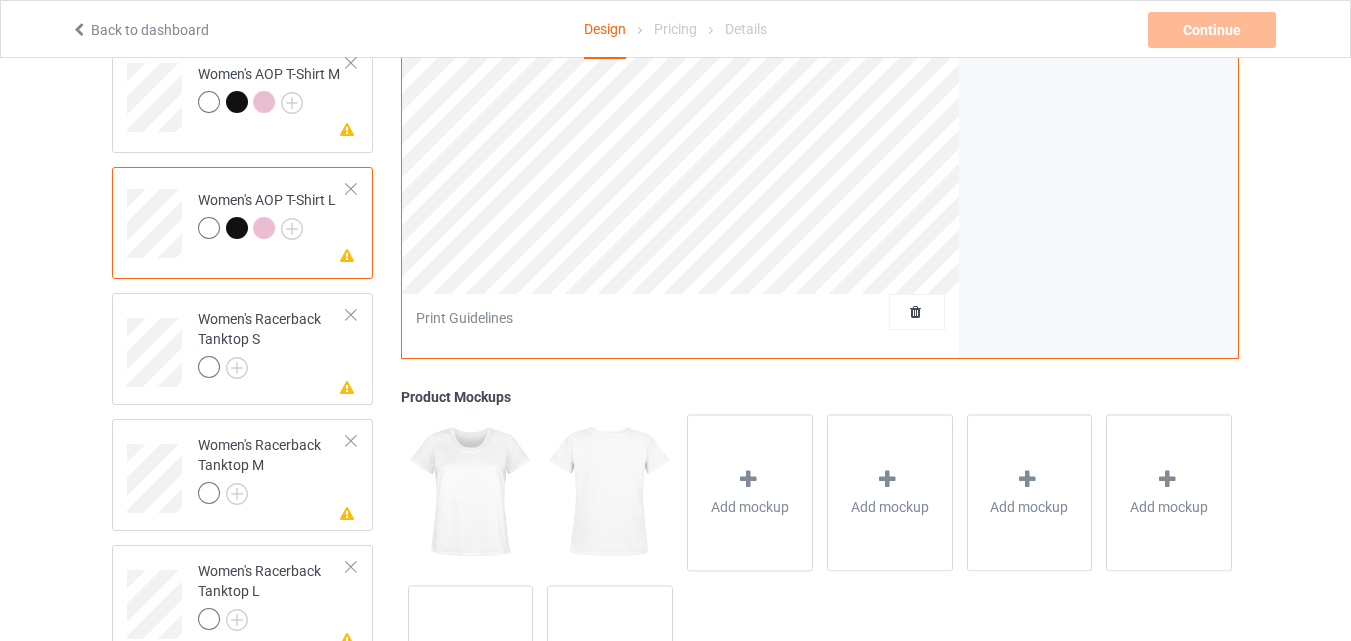 scroll, scrollTop: 582, scrollLeft: 0, axis: vertical 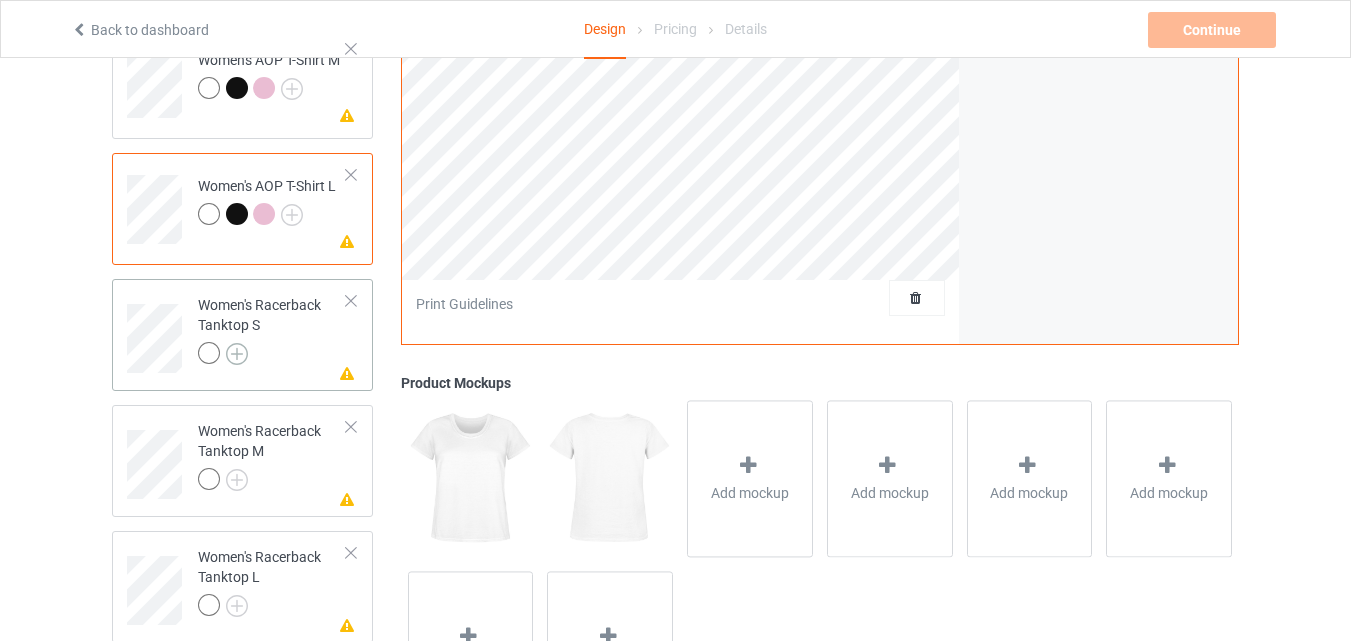 click at bounding box center [237, 354] 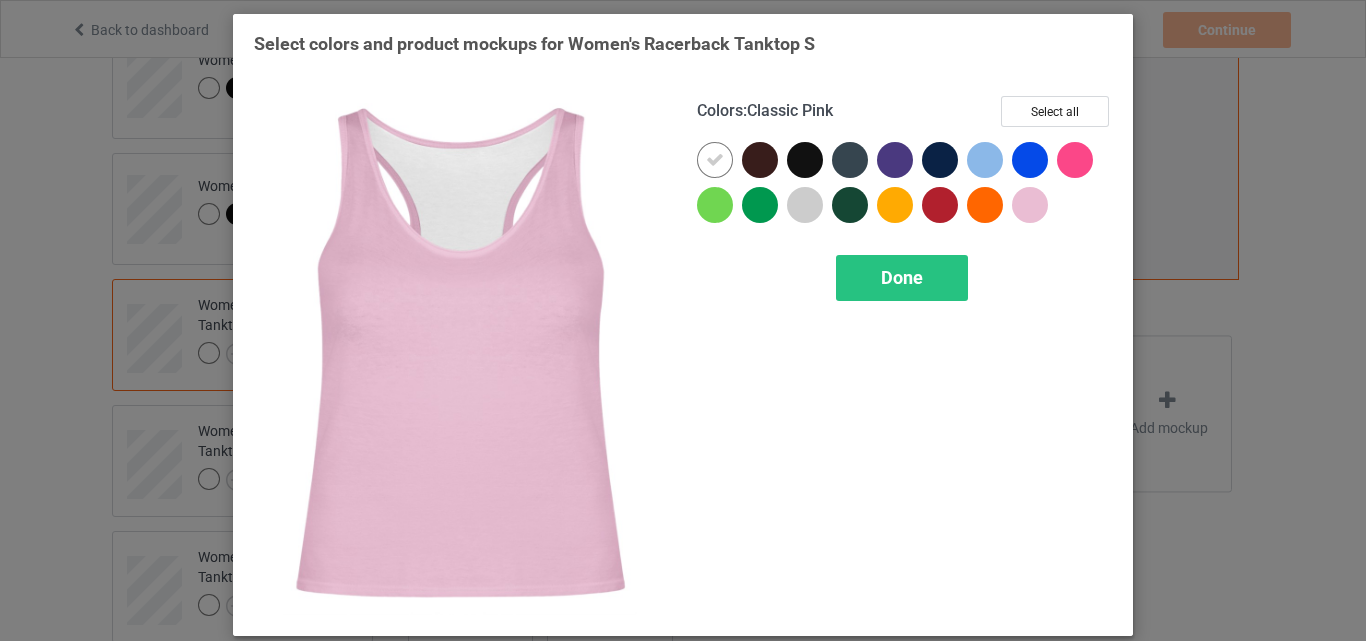 click at bounding box center [1030, 205] 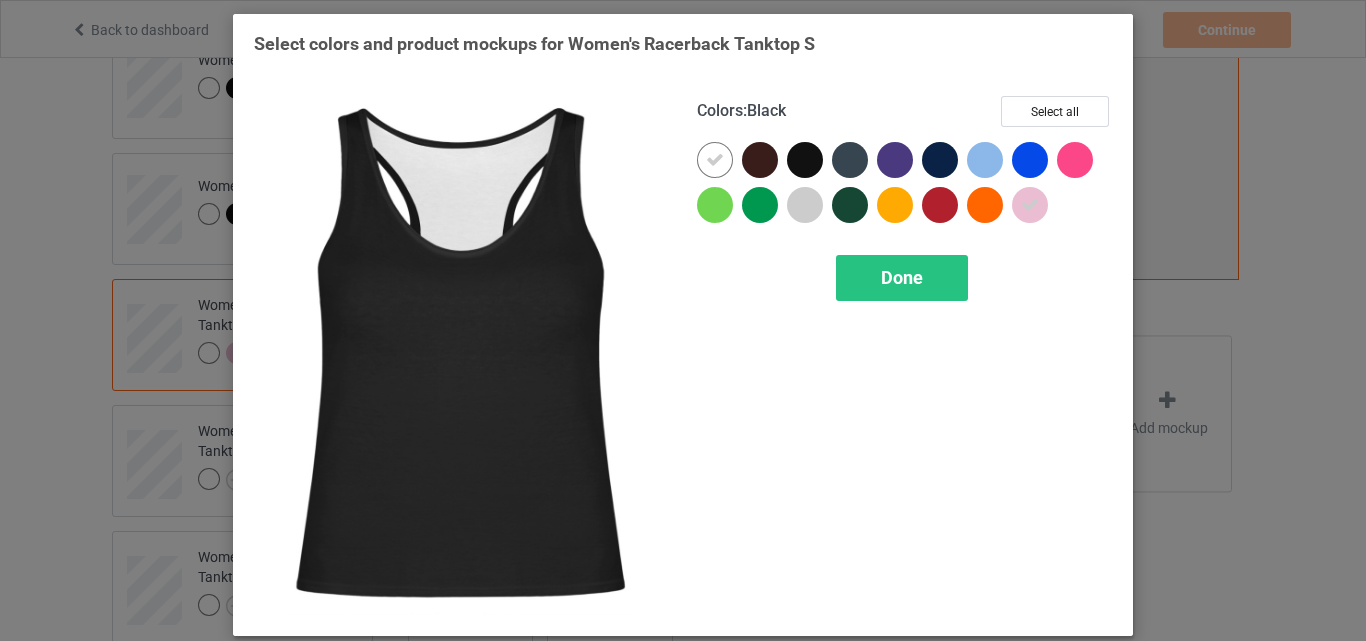 click at bounding box center [805, 160] 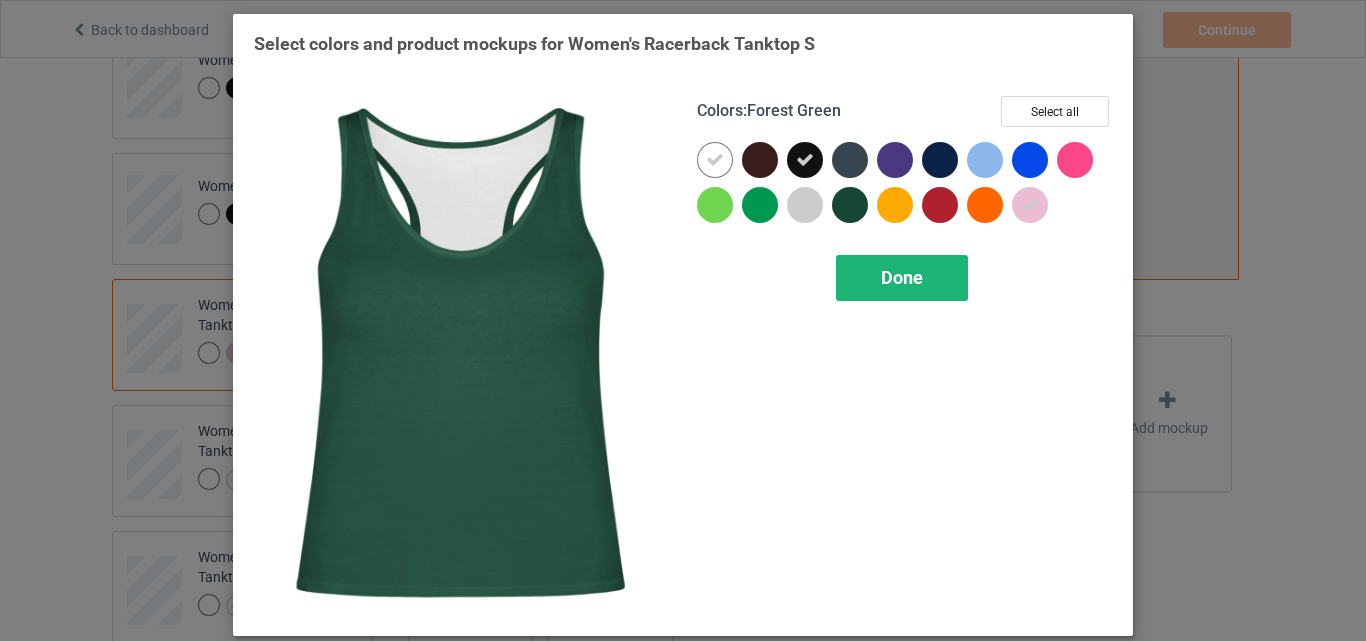 click on "Done" at bounding box center (902, 277) 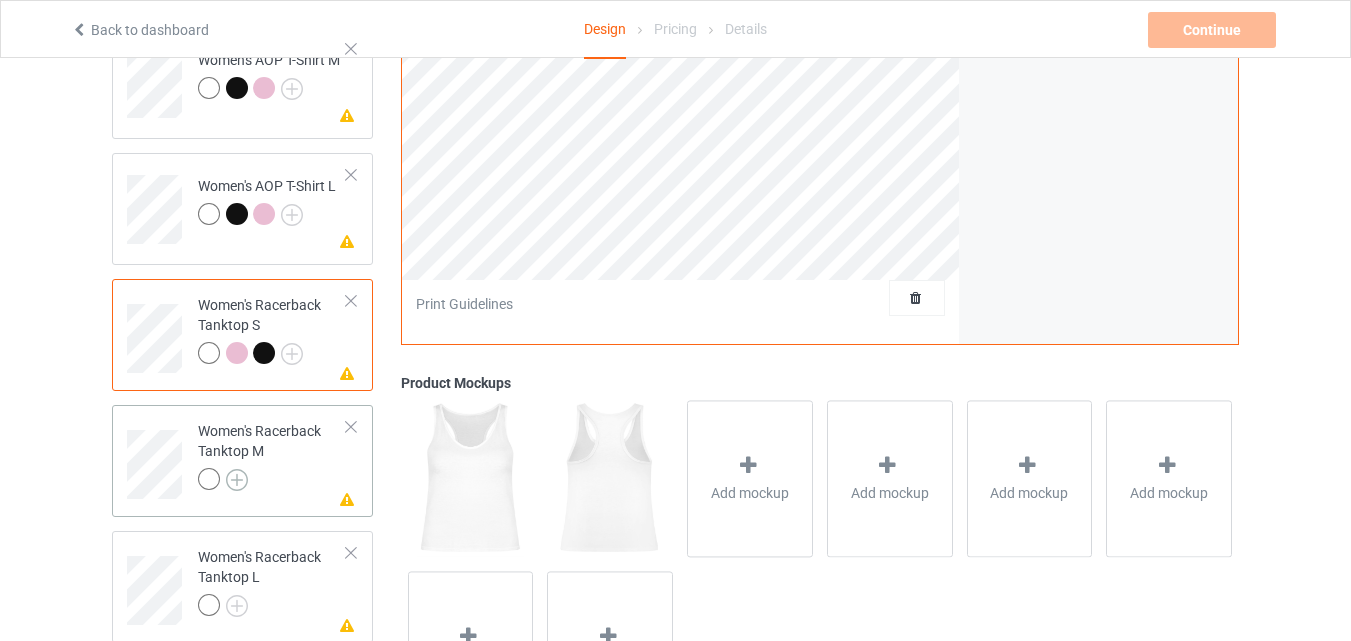 click at bounding box center (237, 480) 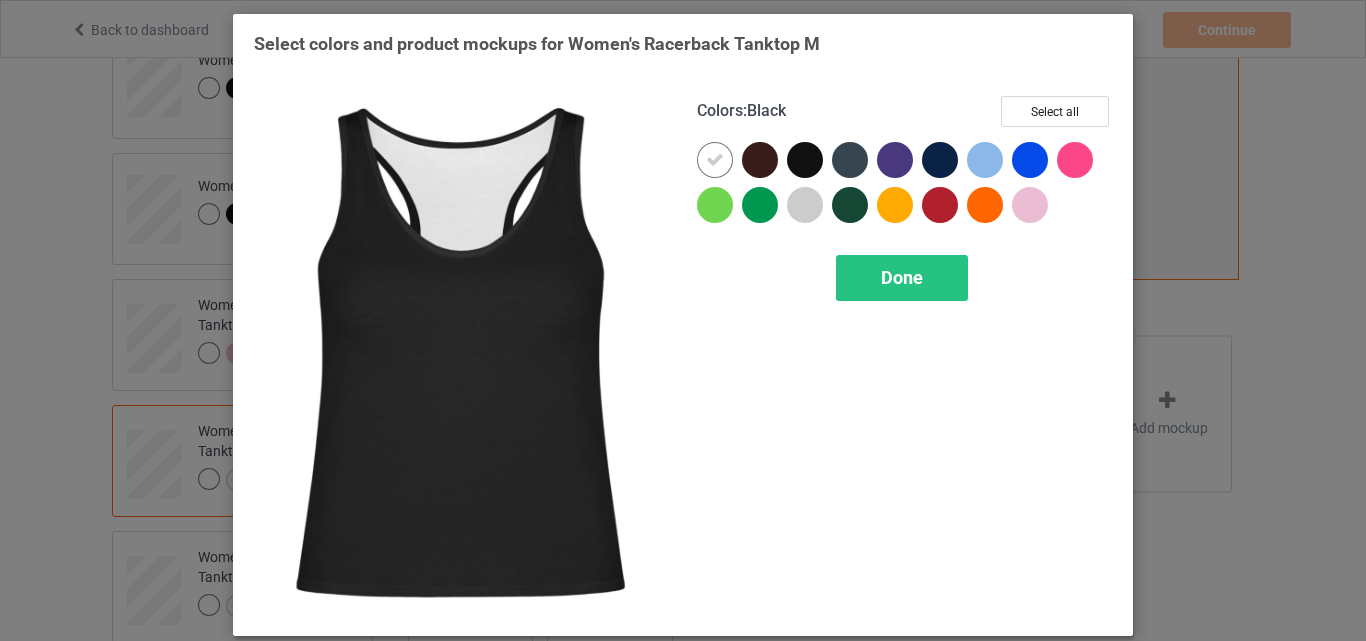 click at bounding box center [805, 160] 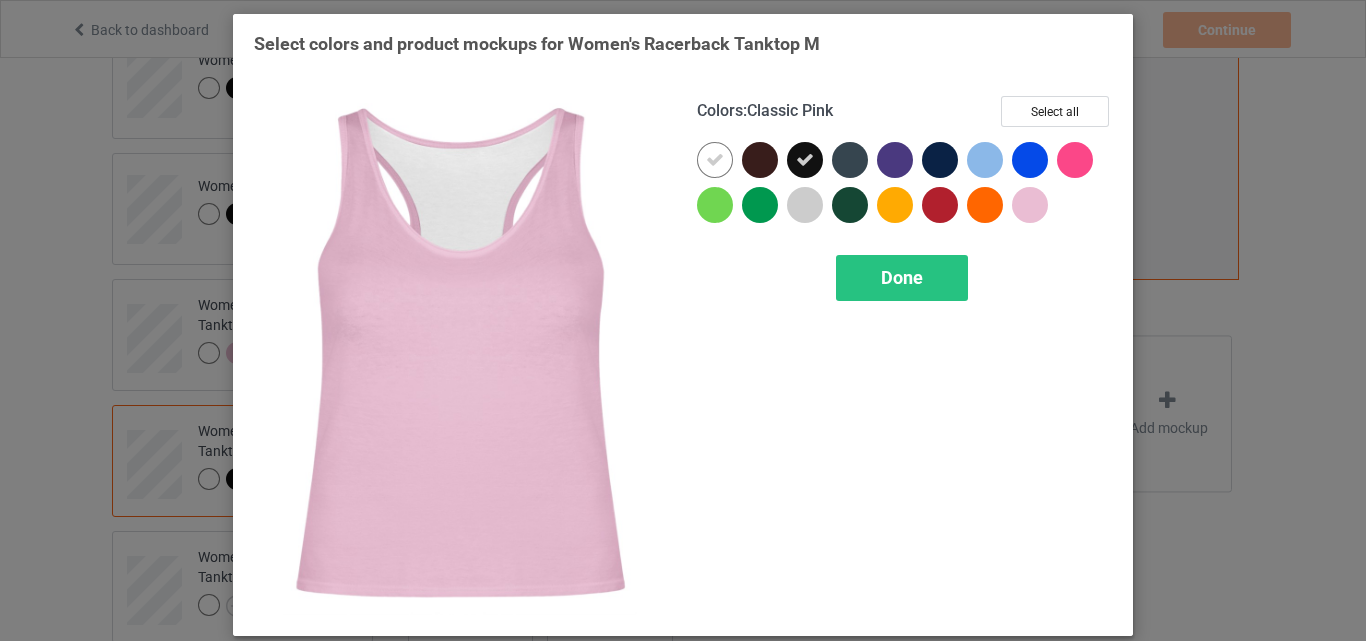 click at bounding box center (1030, 205) 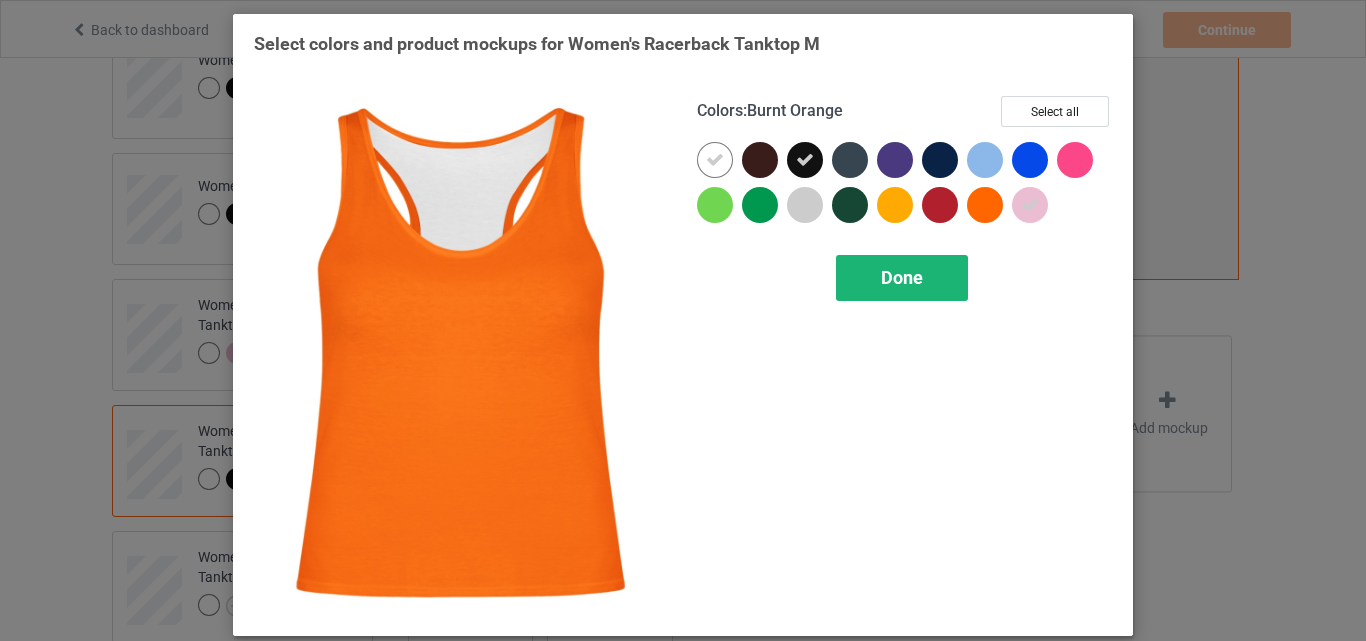 click on "Done" at bounding box center (902, 278) 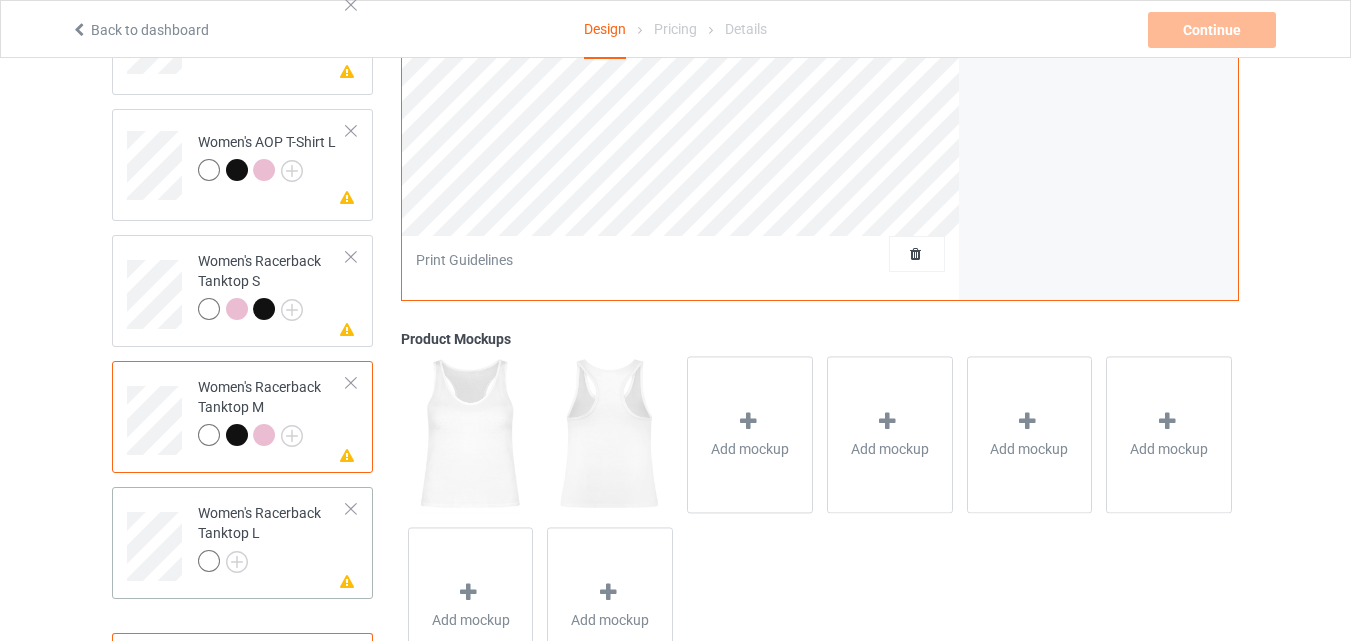 scroll, scrollTop: 721, scrollLeft: 0, axis: vertical 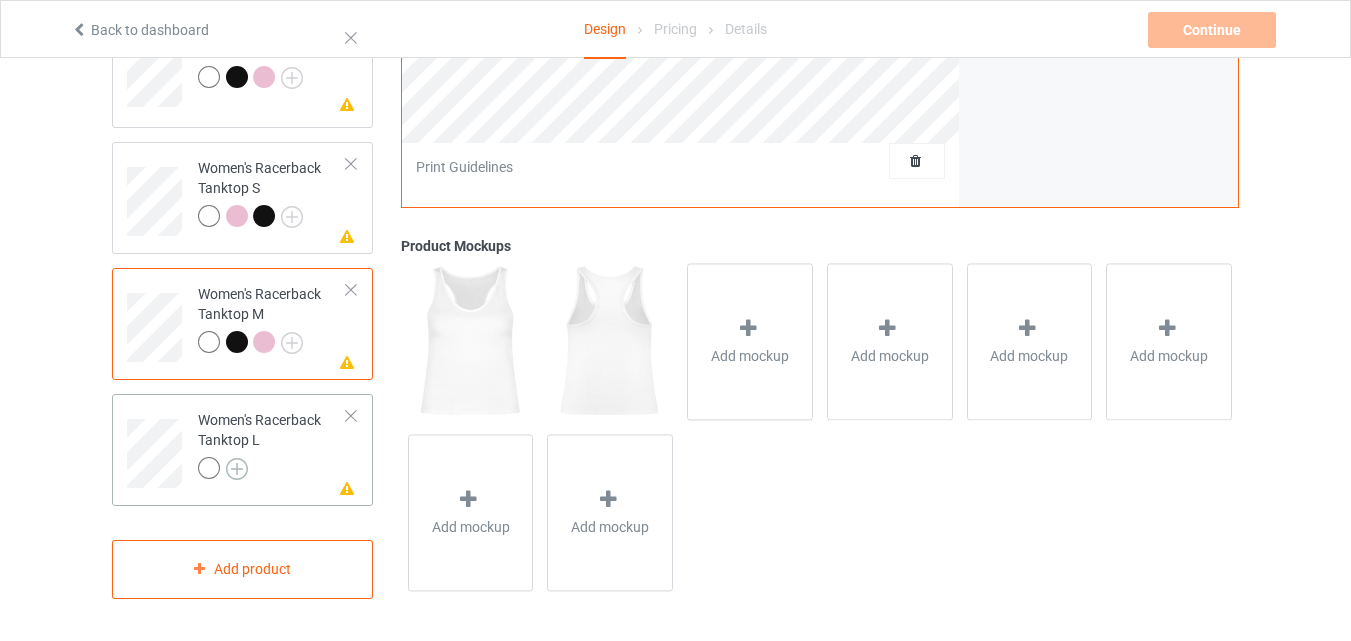 click at bounding box center [237, 469] 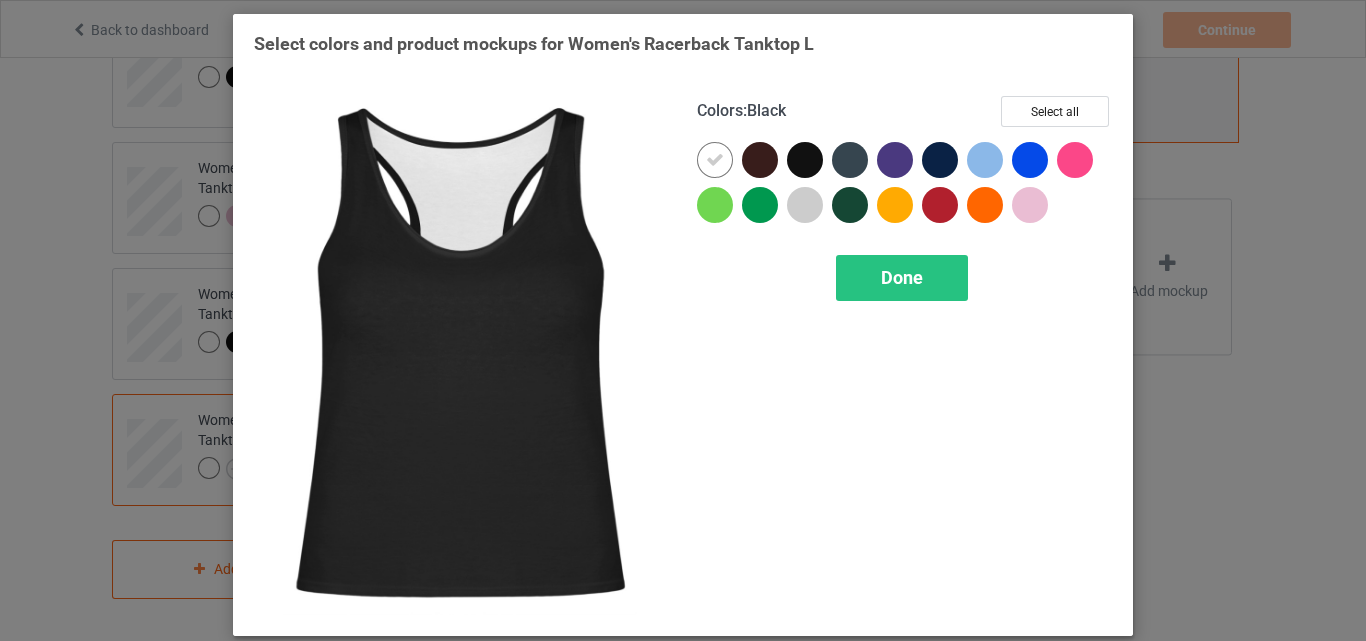 click at bounding box center (805, 160) 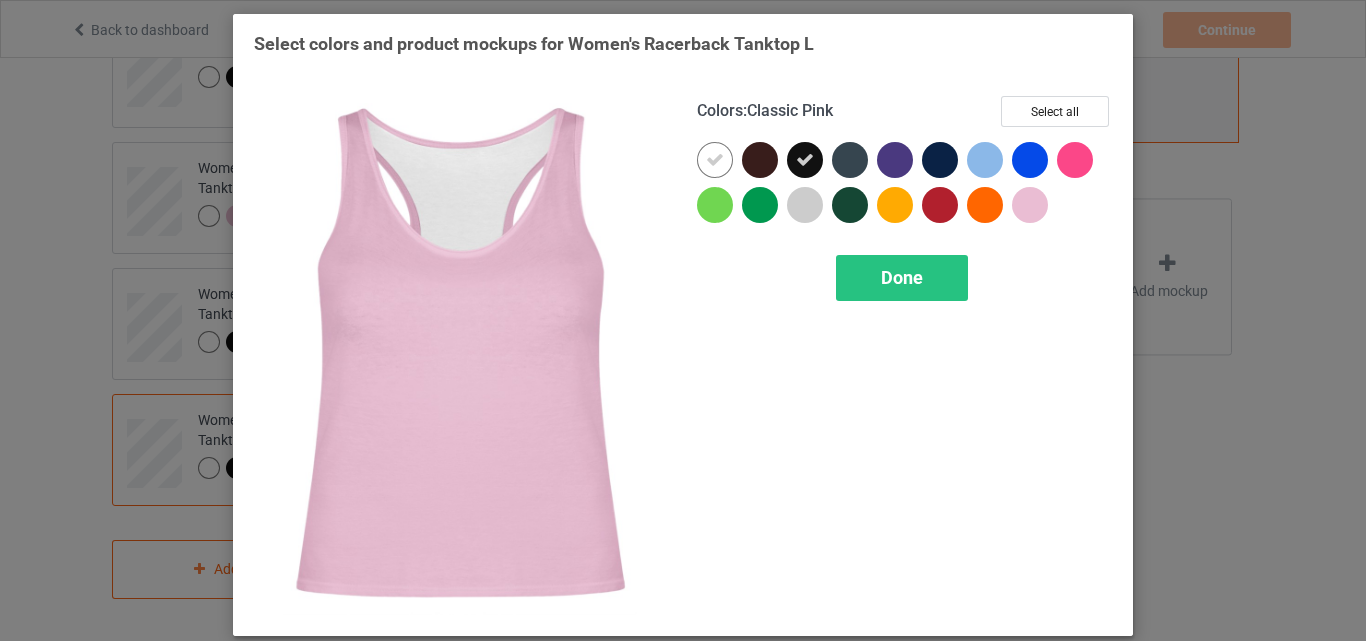 click at bounding box center (1030, 205) 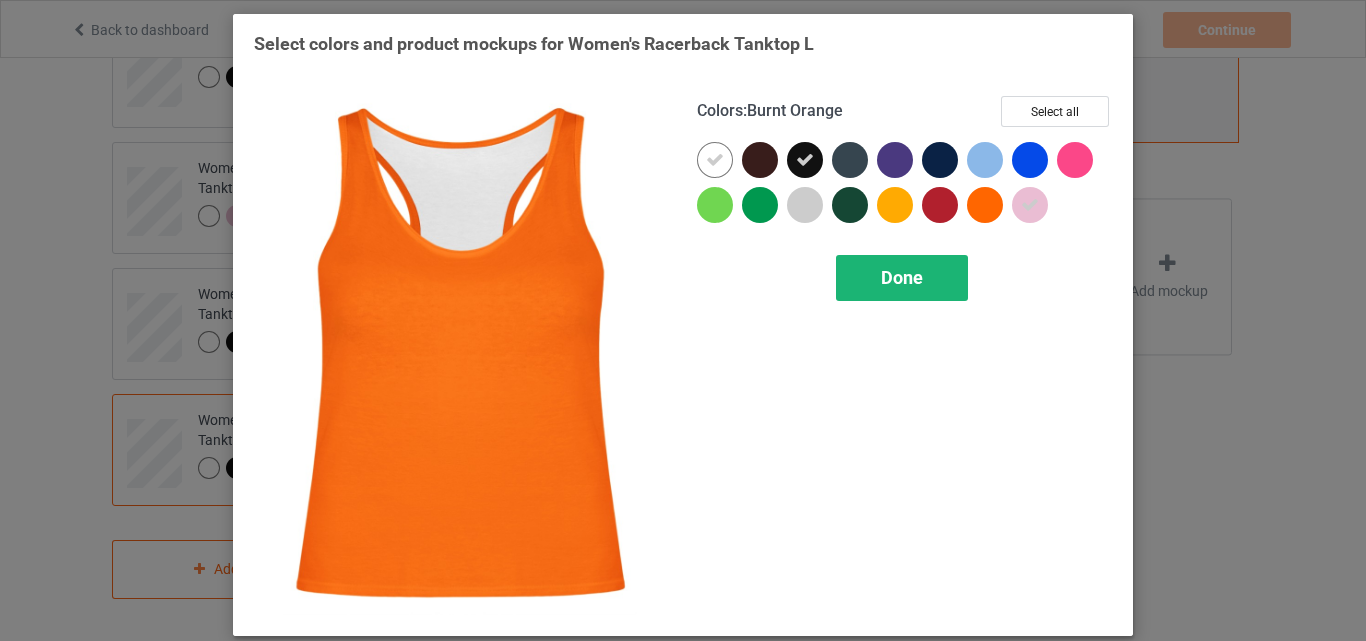 click on "Done" at bounding box center [902, 277] 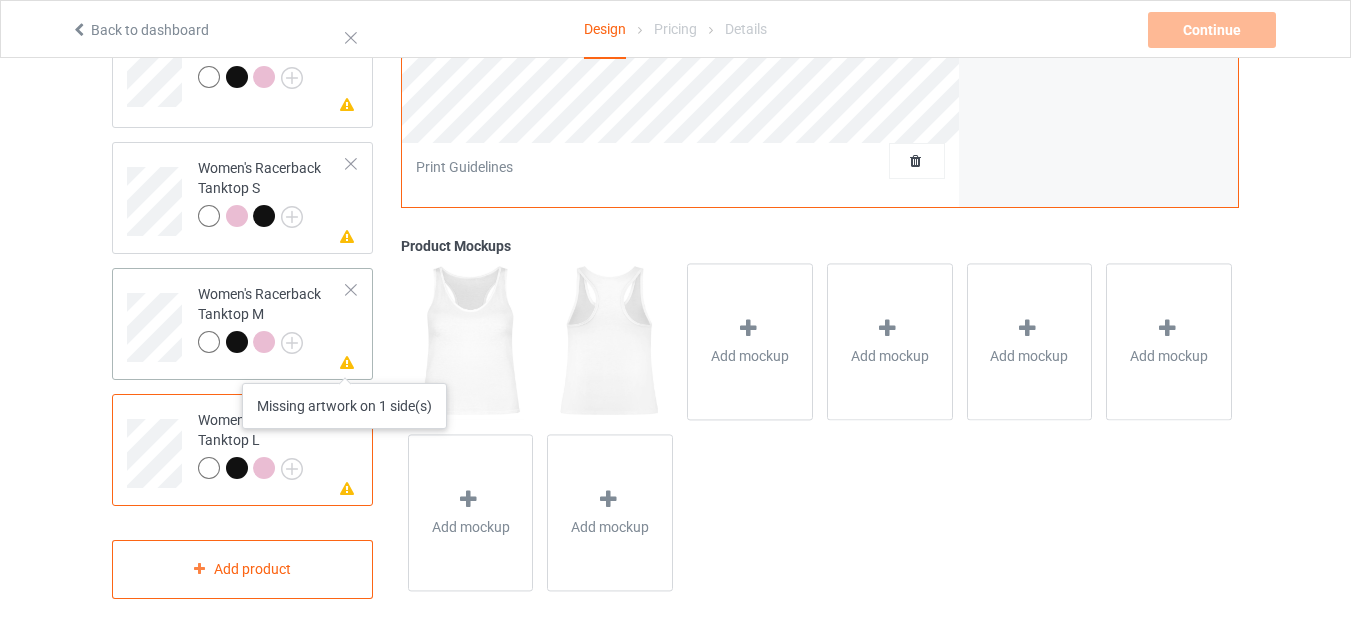 click at bounding box center (347, 360) 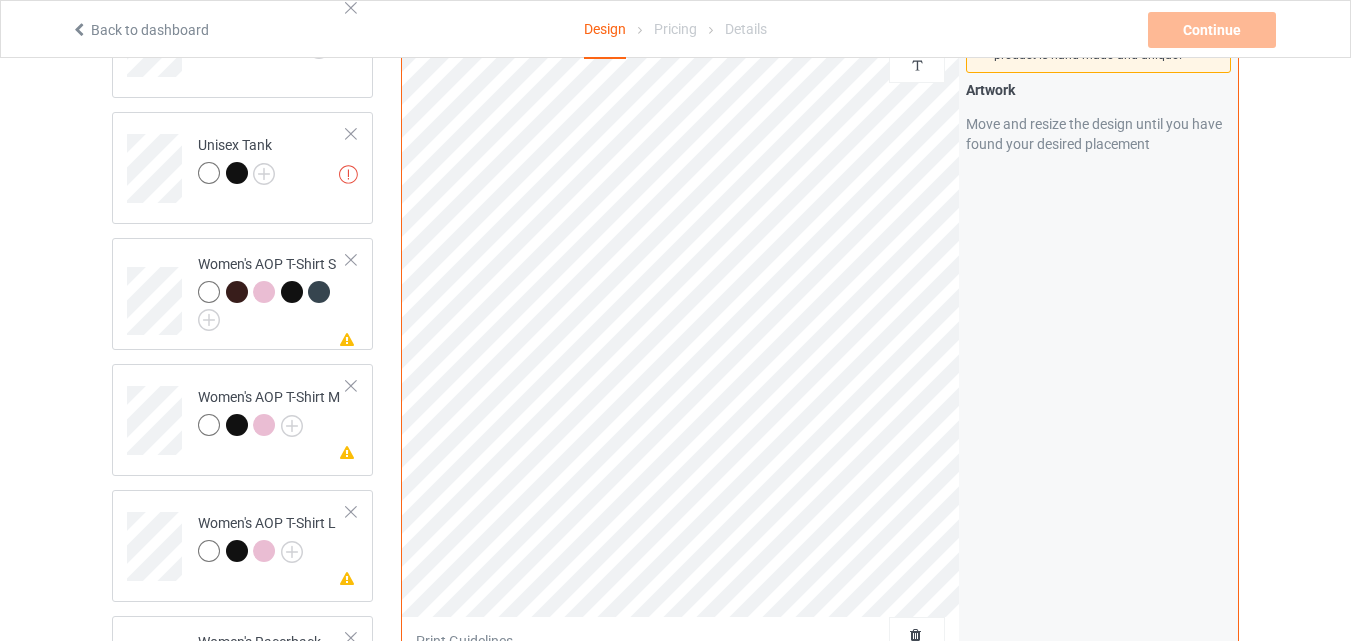 scroll, scrollTop: 230, scrollLeft: 0, axis: vertical 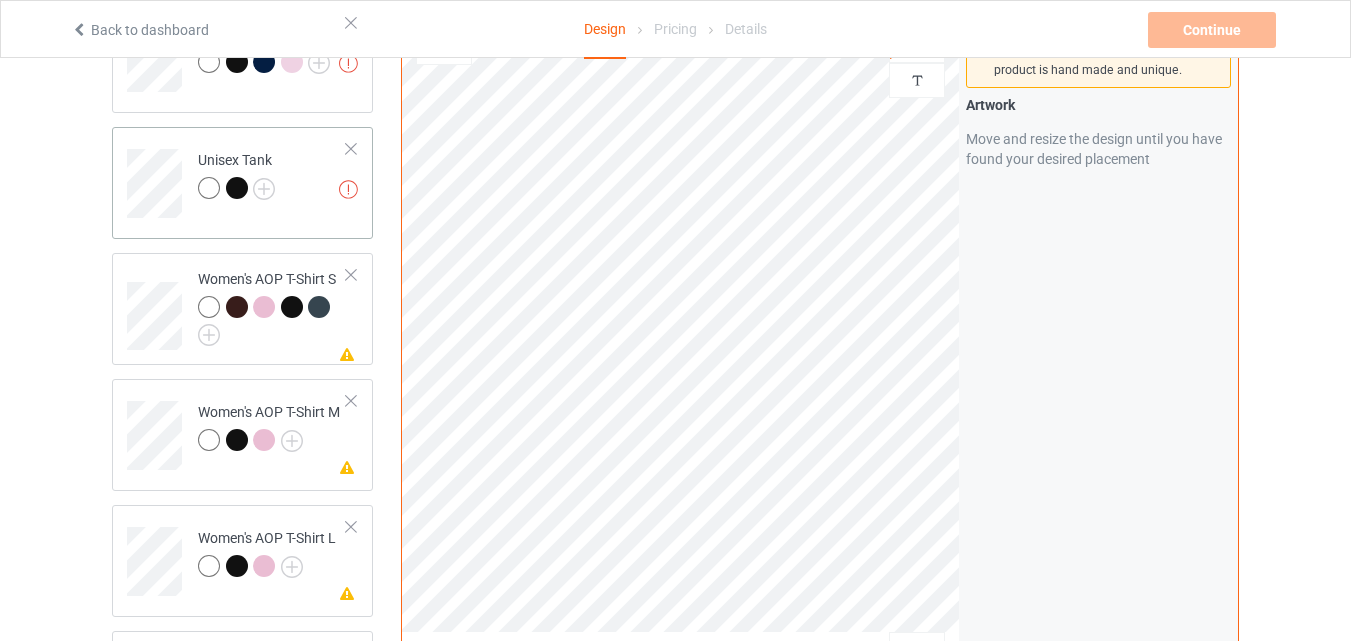 click on "Artwork resolution lower than 150 DPI may result in bad print Unisex Tank" at bounding box center [272, 176] 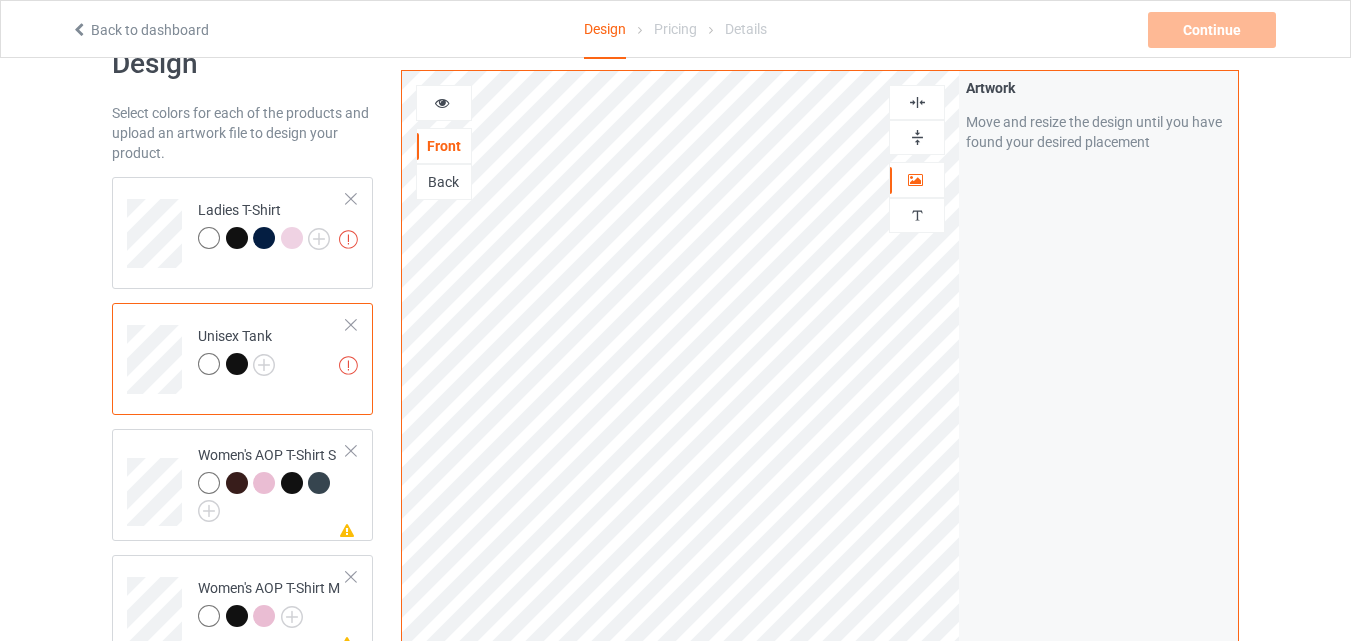 scroll, scrollTop: 0, scrollLeft: 0, axis: both 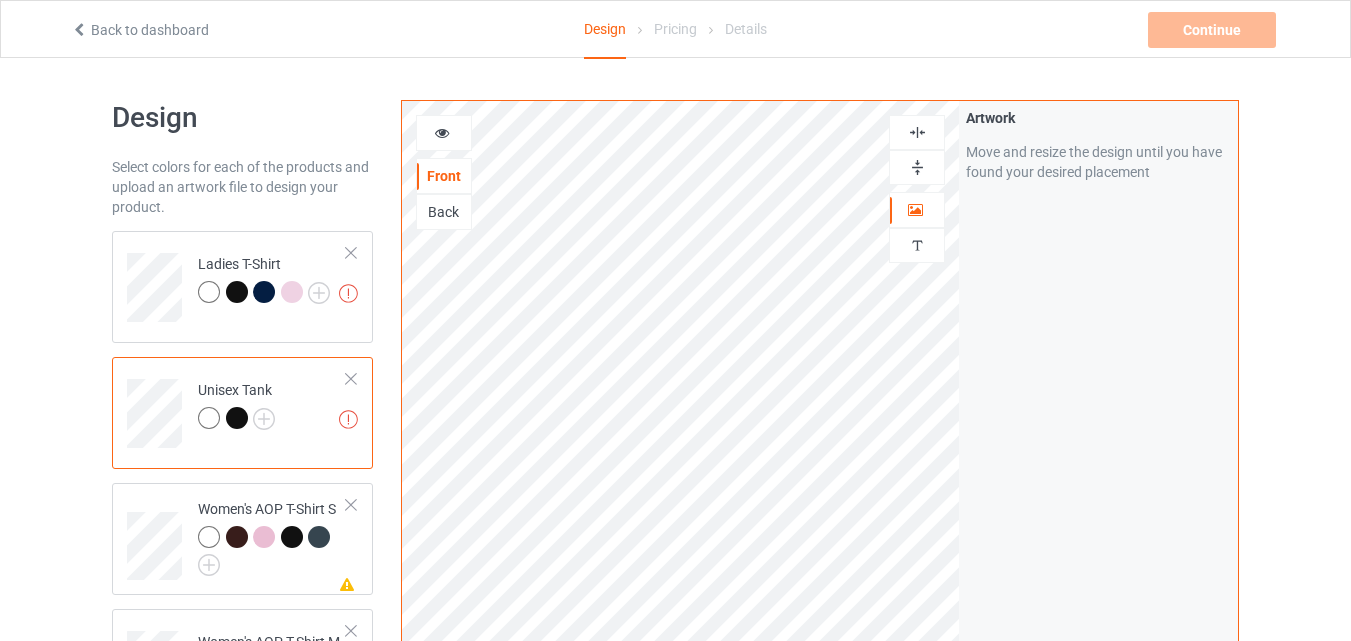 click at bounding box center (442, 130) 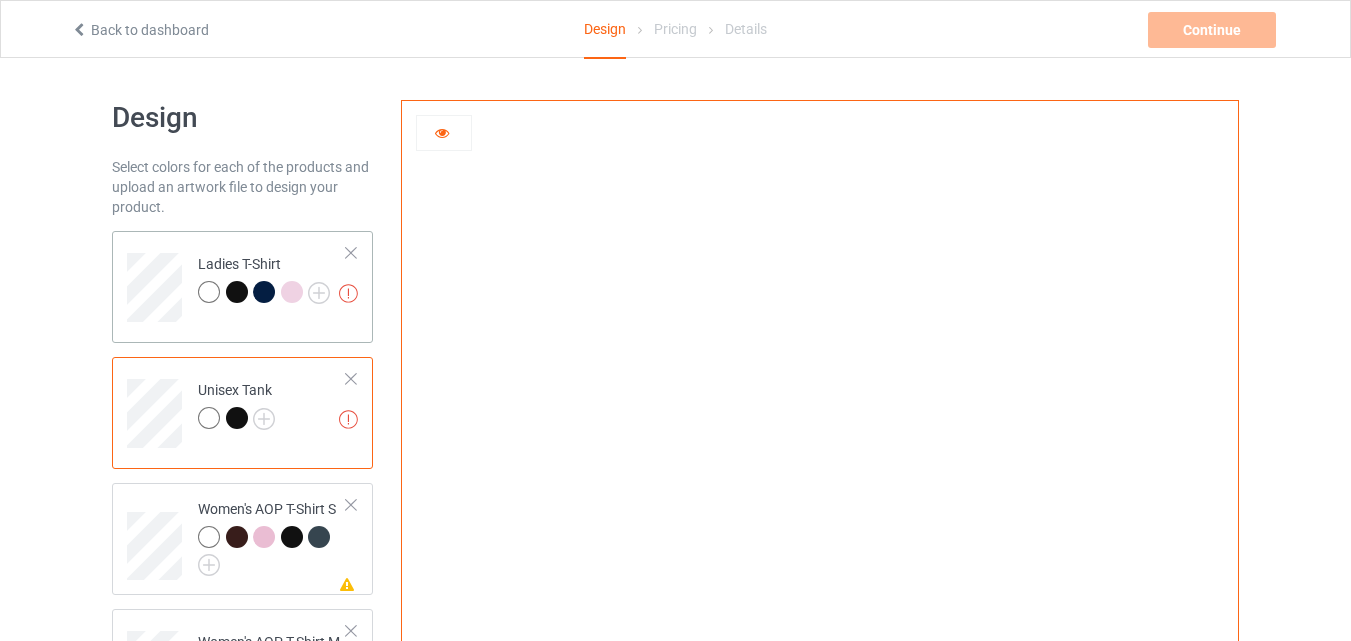 click at bounding box center (267, 295) 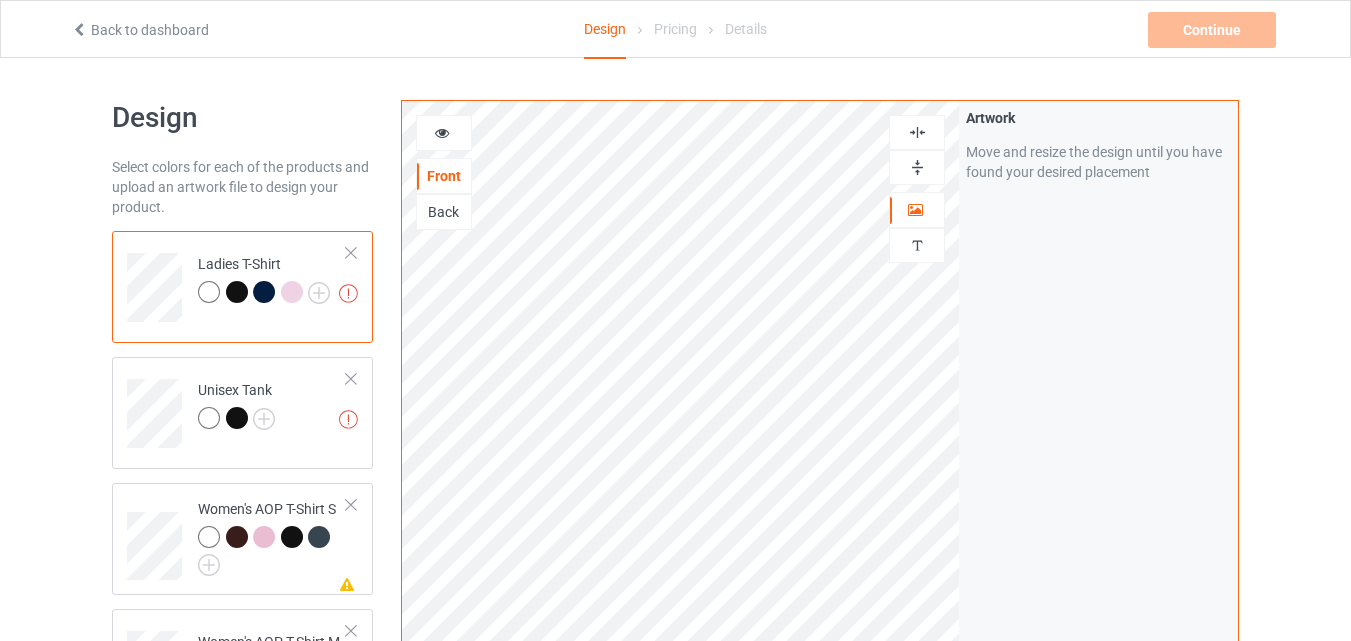 click at bounding box center [444, 133] 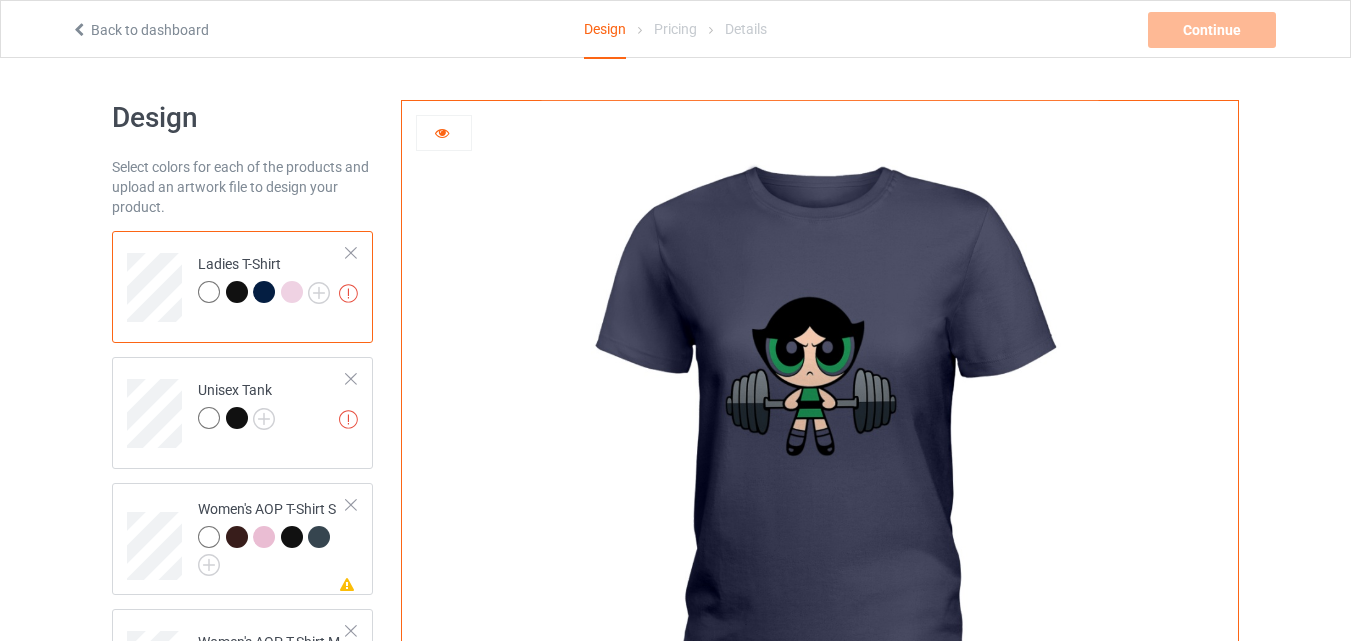 click at bounding box center [209, 292] 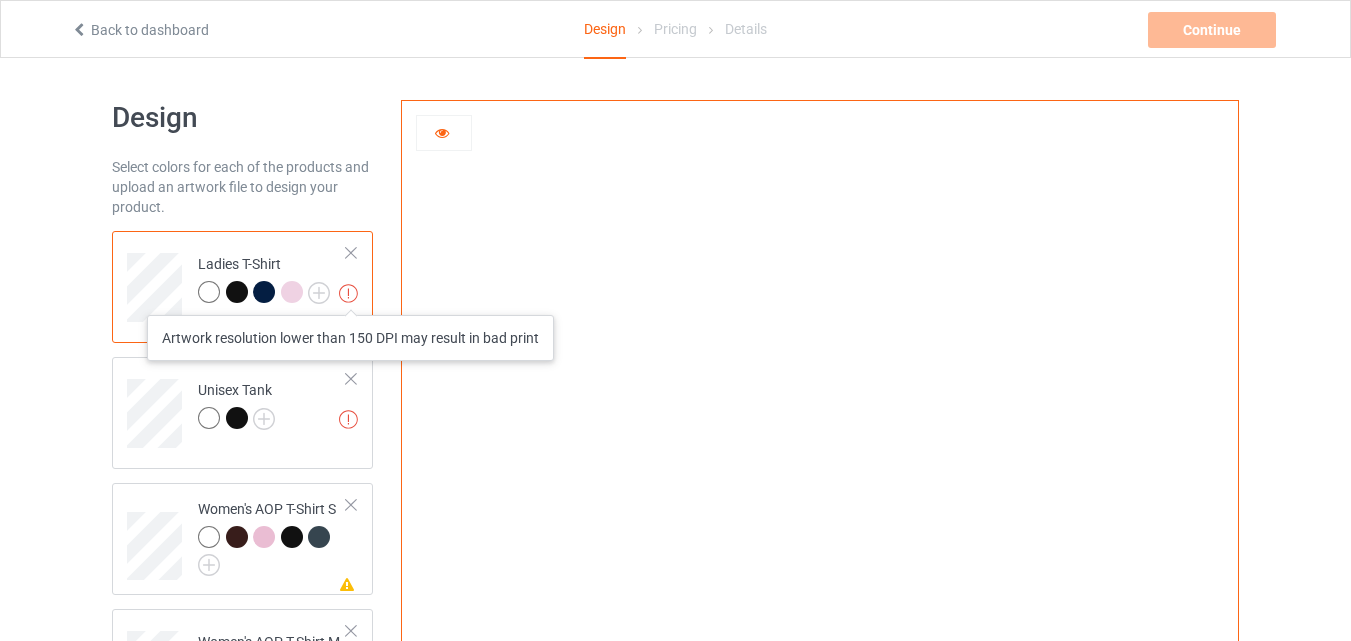 click at bounding box center (348, 293) 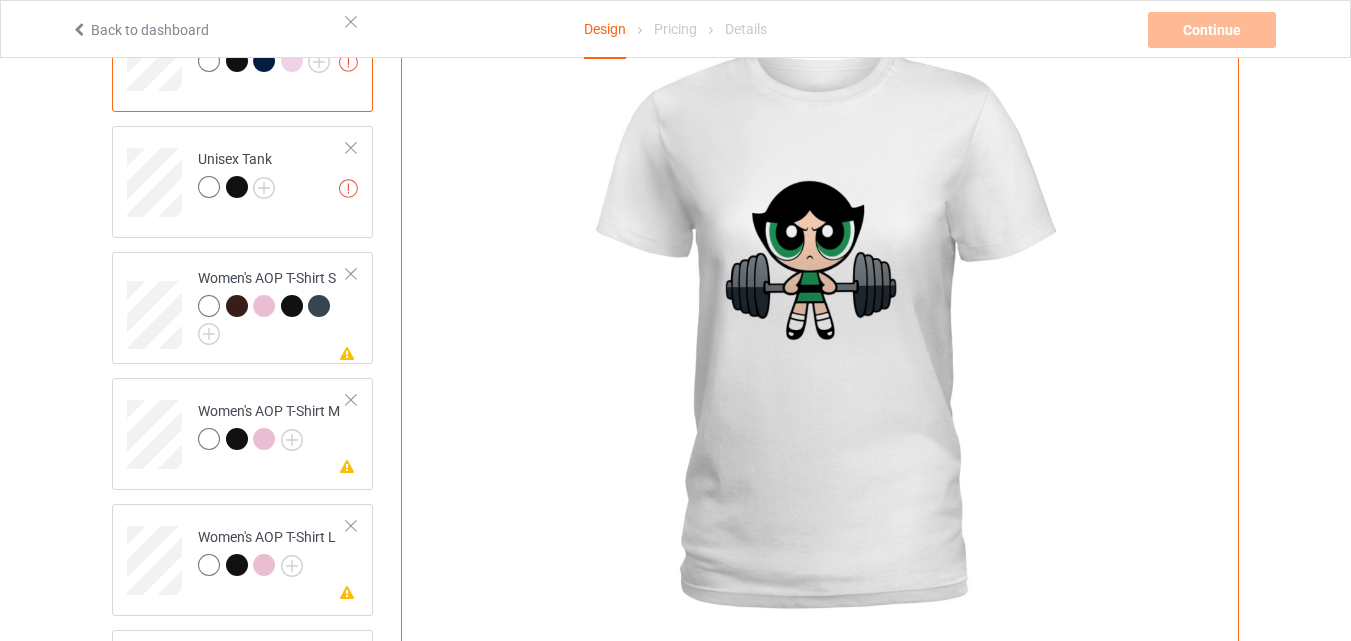 scroll, scrollTop: 0, scrollLeft: 0, axis: both 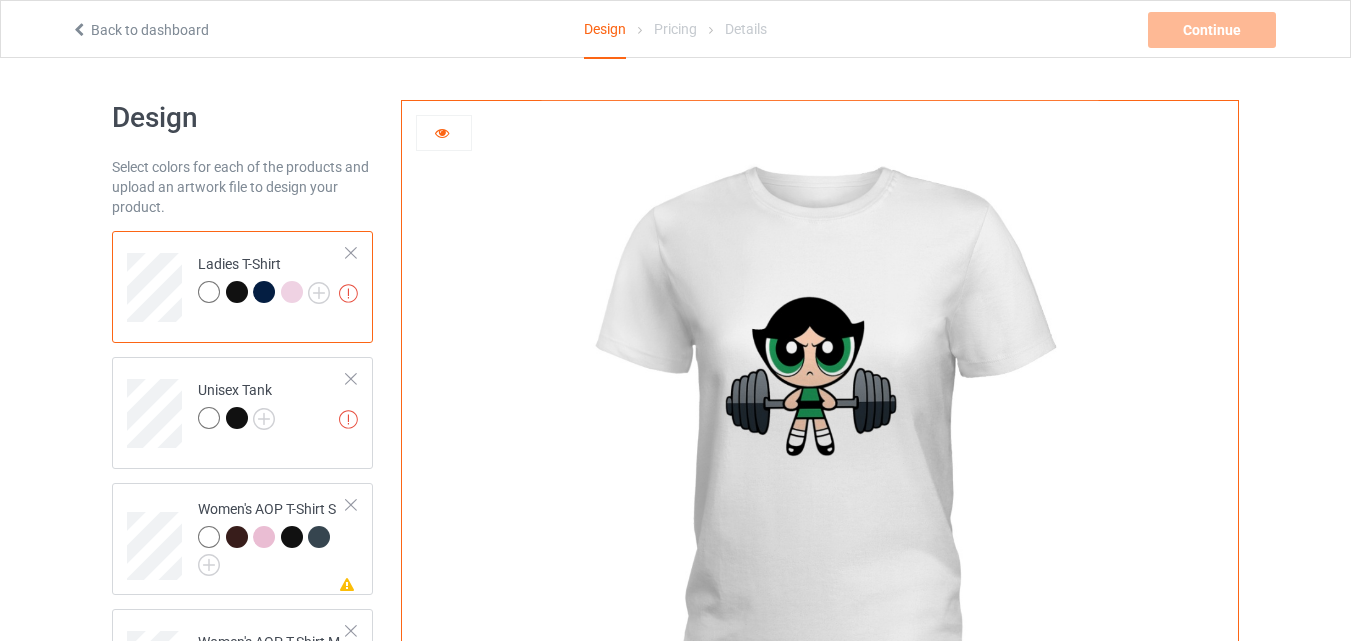 click at bounding box center (819, 449) 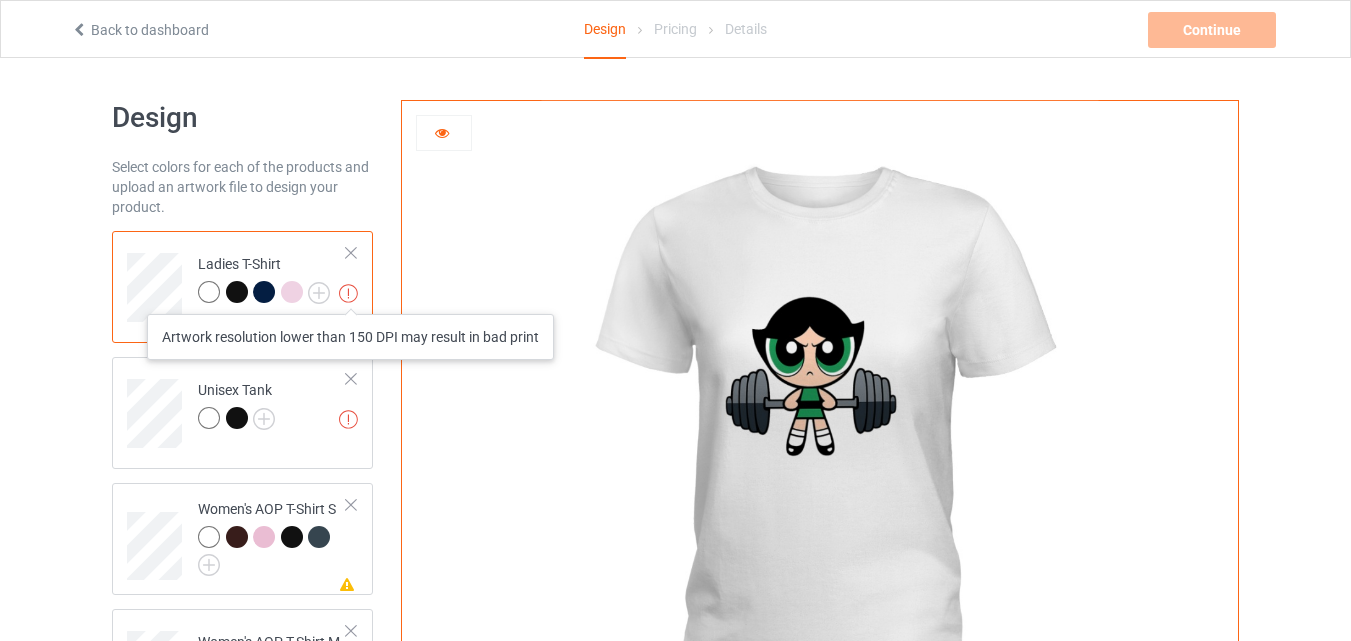 click at bounding box center [348, 293] 